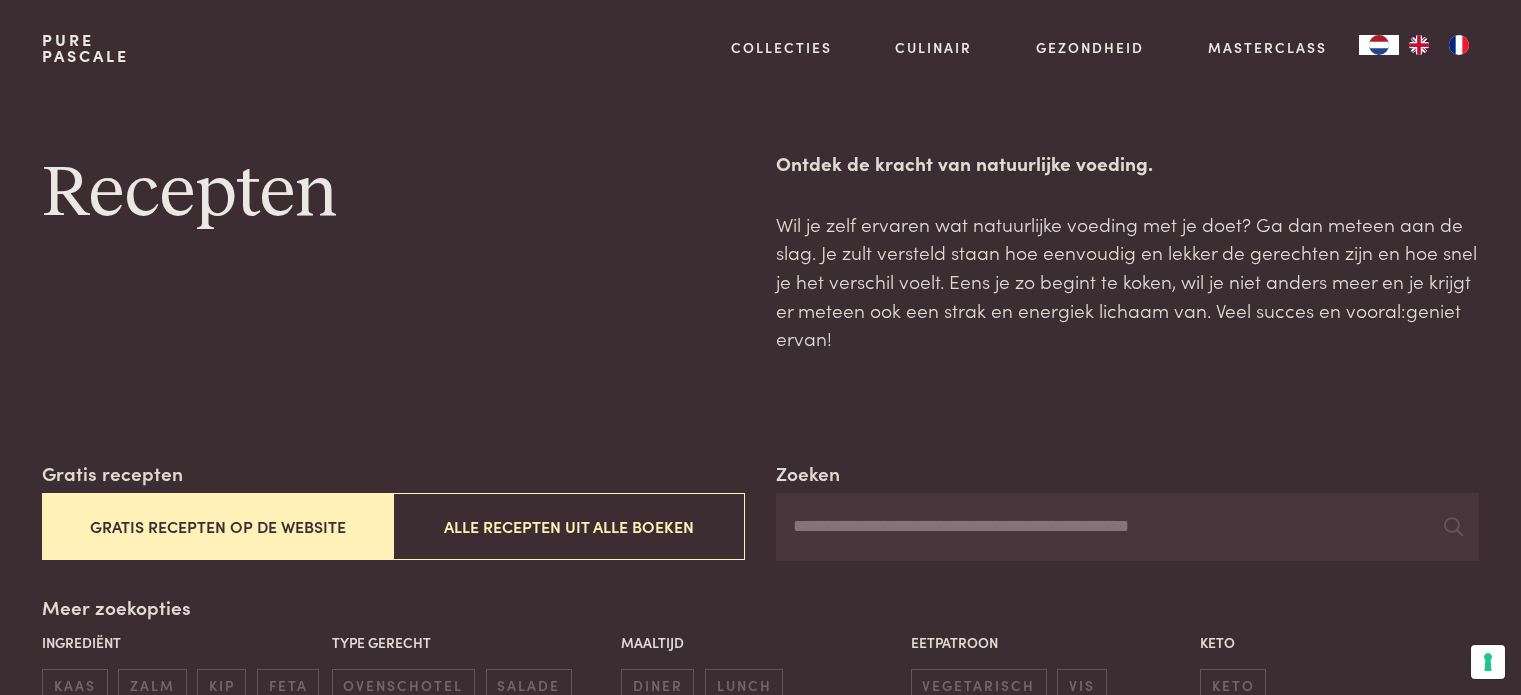 scroll, scrollTop: 0, scrollLeft: 0, axis: both 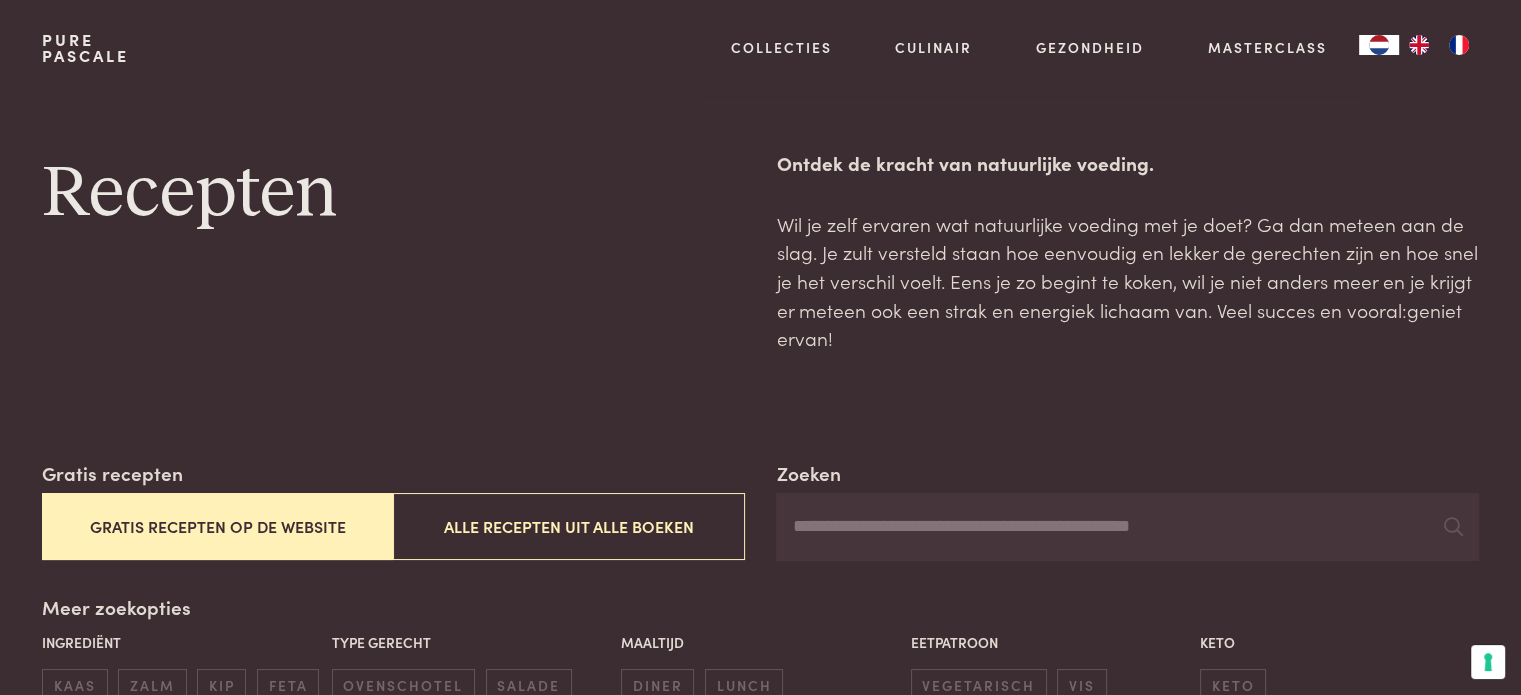 click on "Gratis recepten op de website" at bounding box center [217, 526] 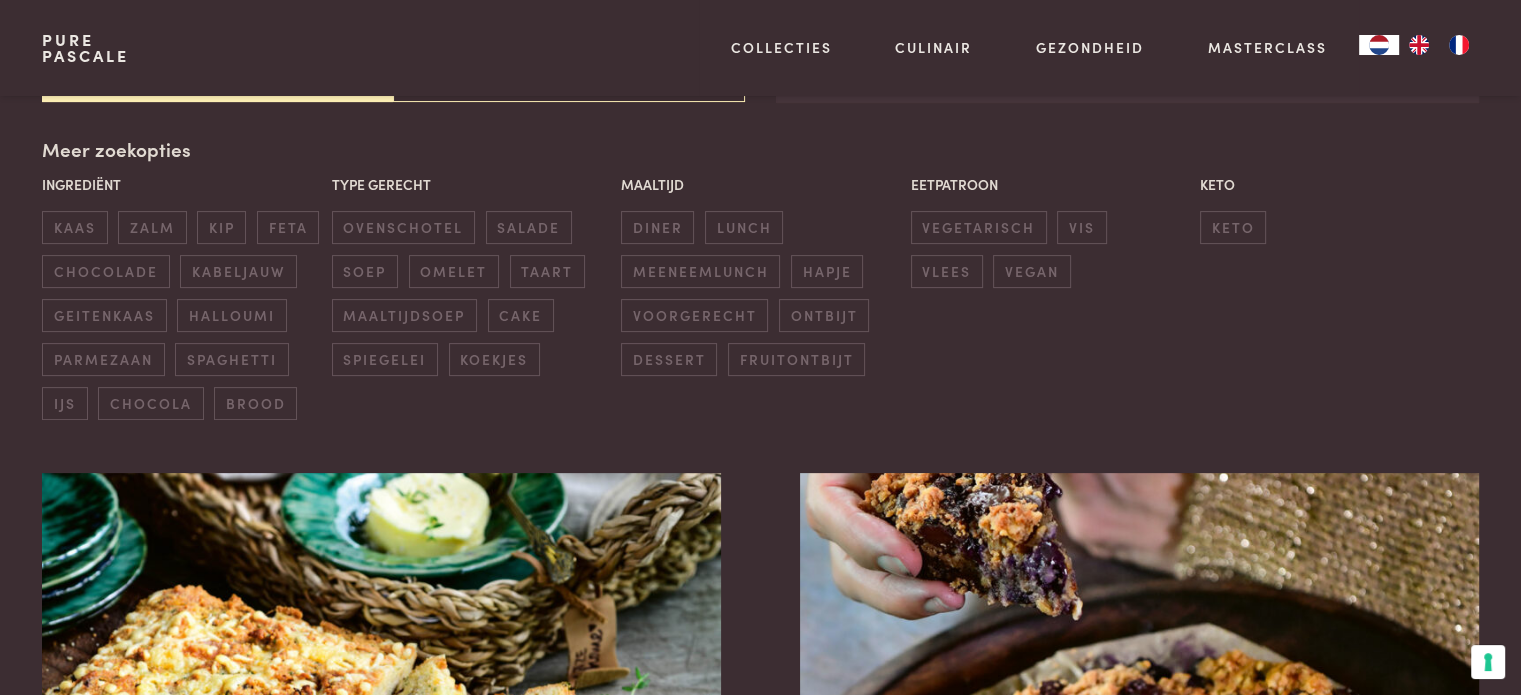 scroll, scrollTop: 459, scrollLeft: 0, axis: vertical 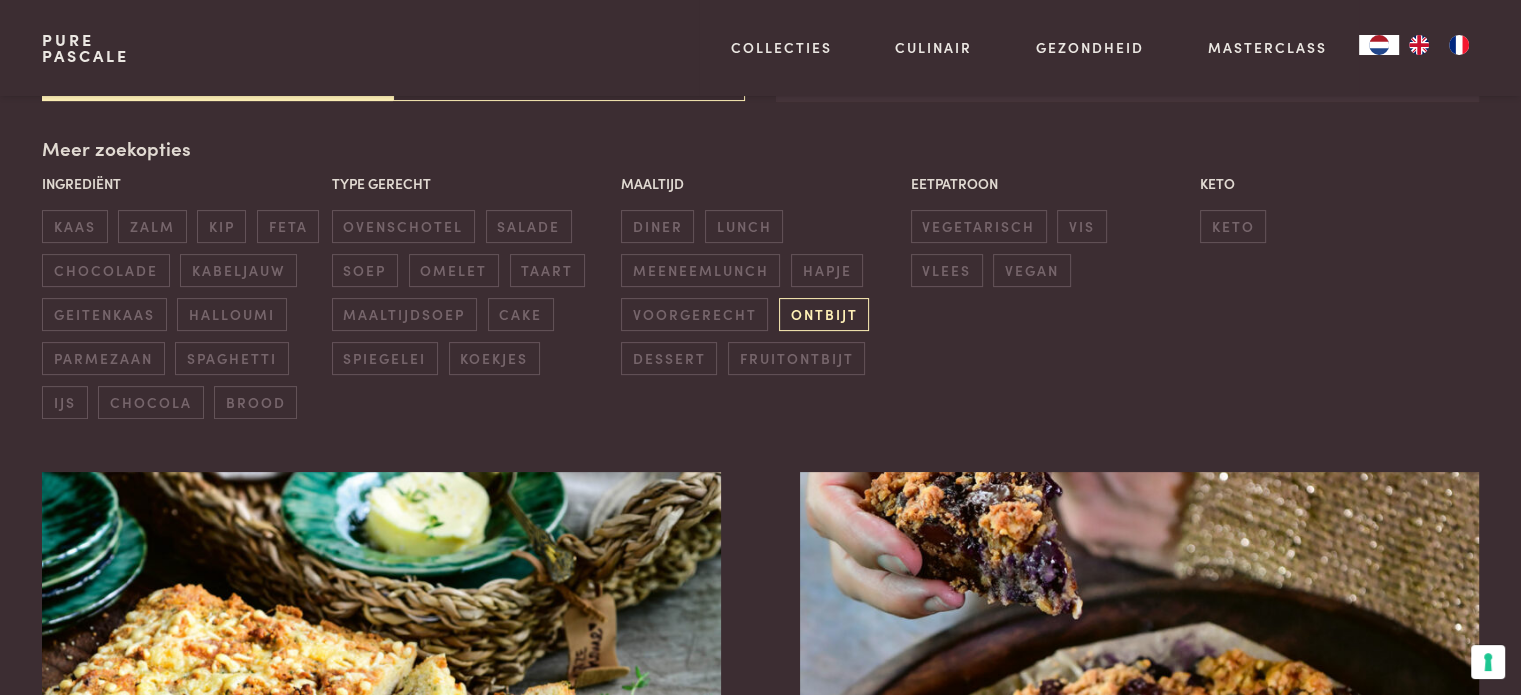 click on "ontbijt" at bounding box center [824, 314] 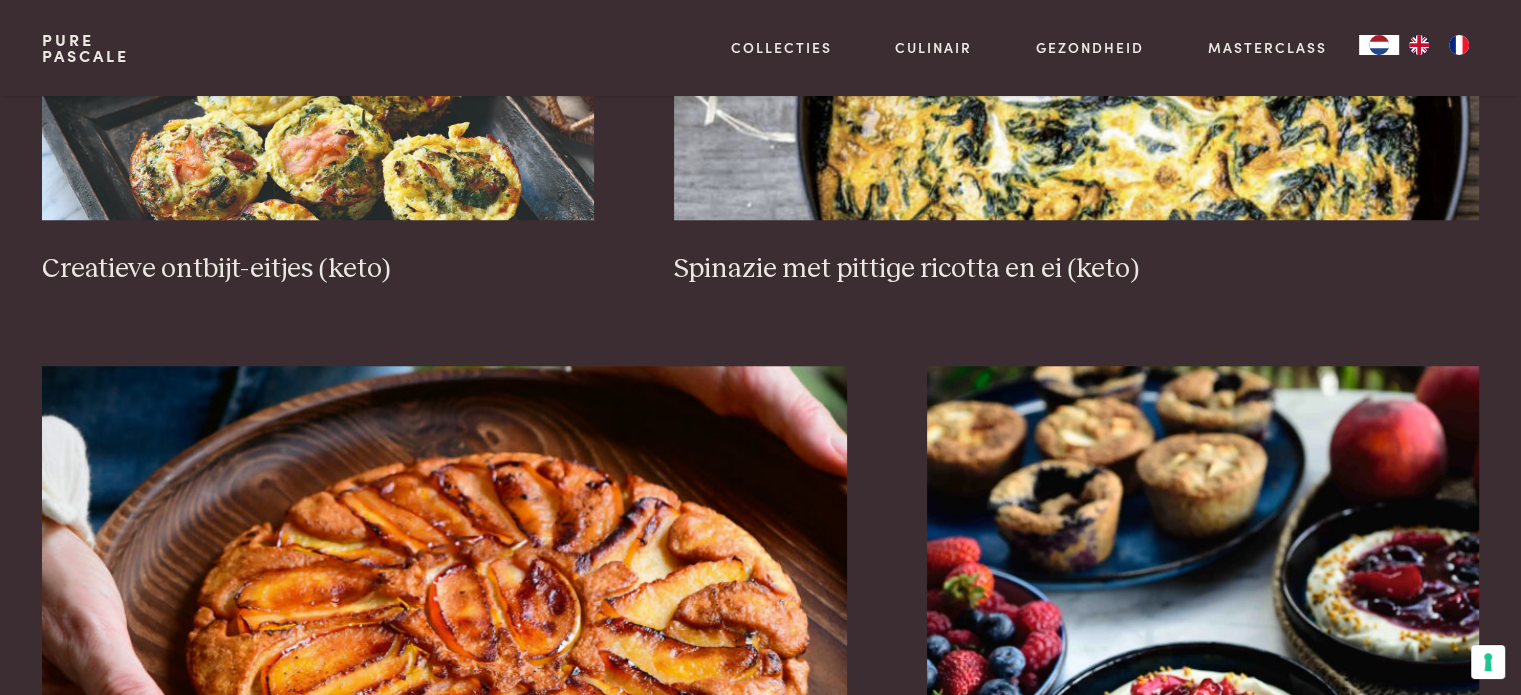 scroll, scrollTop: 1667, scrollLeft: 0, axis: vertical 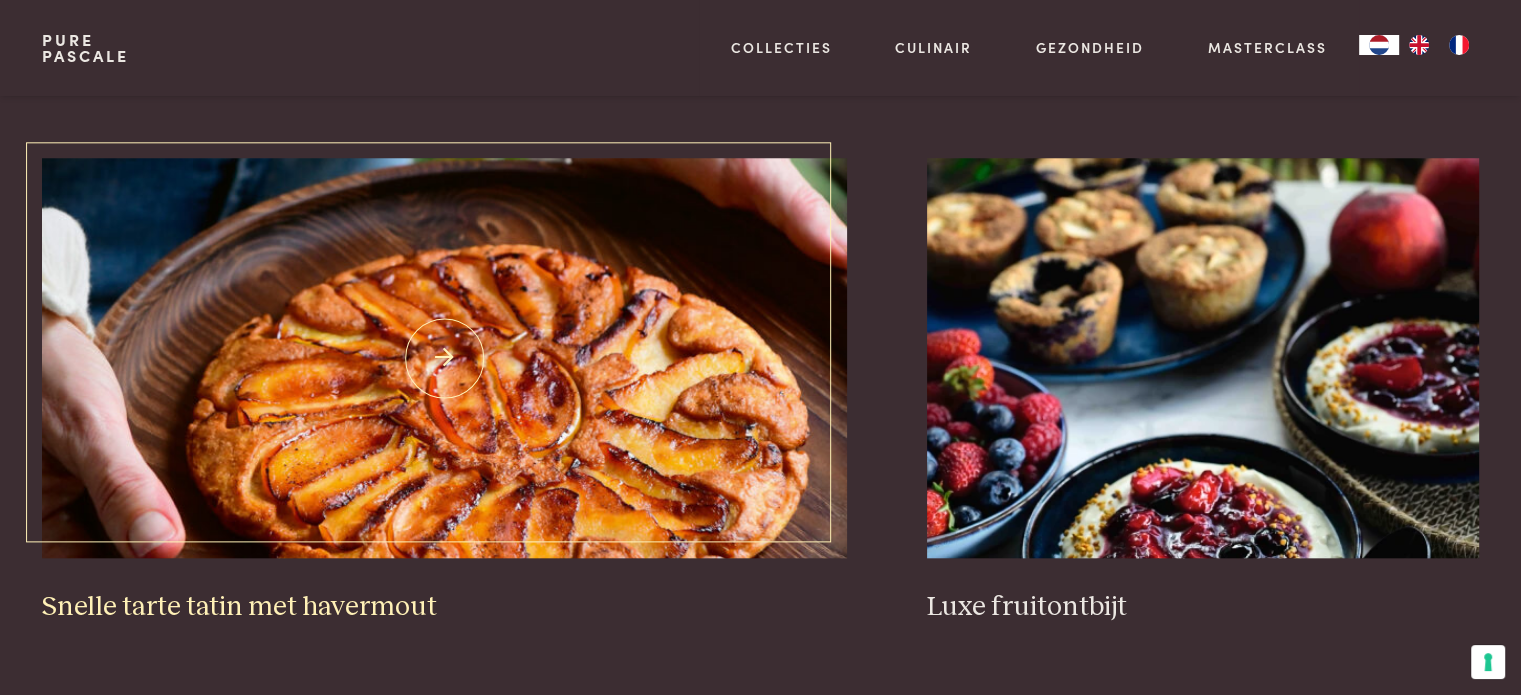 click at bounding box center [444, 358] 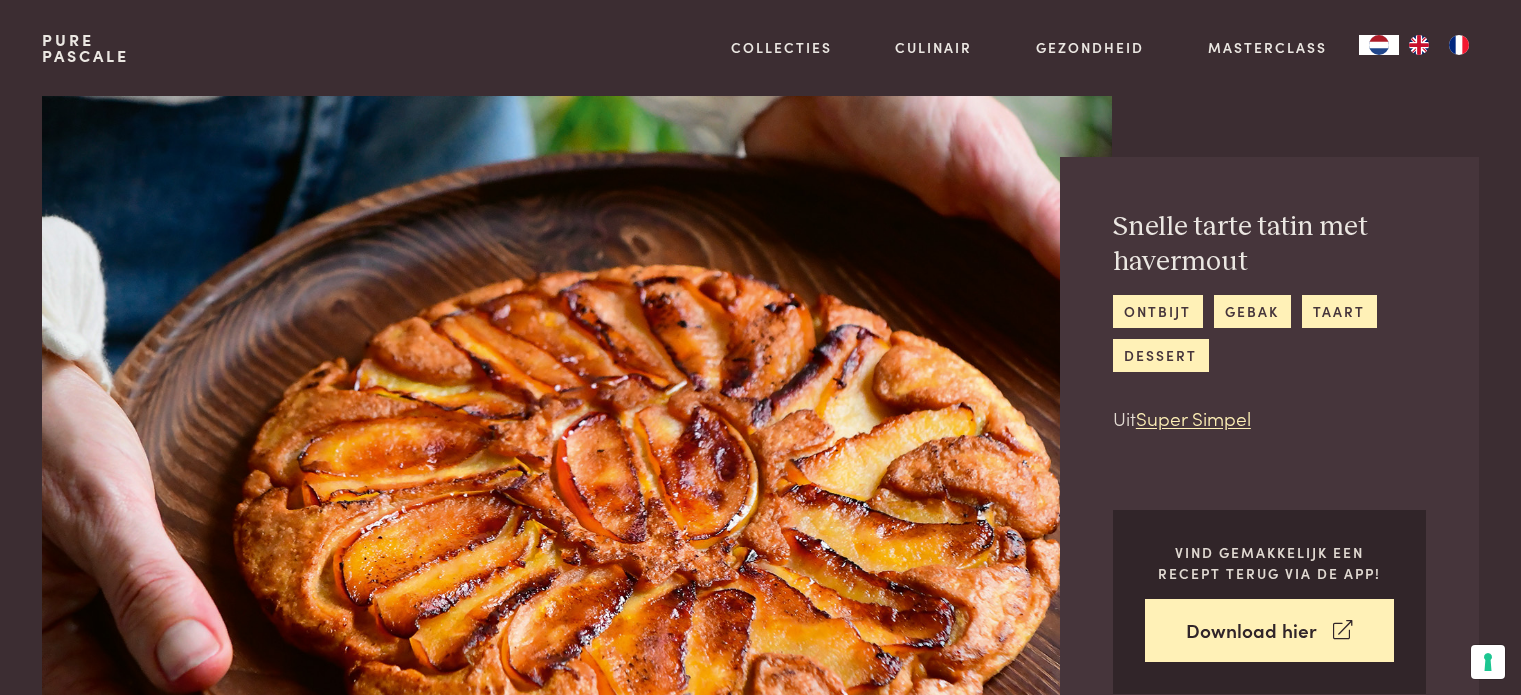 scroll, scrollTop: 0, scrollLeft: 0, axis: both 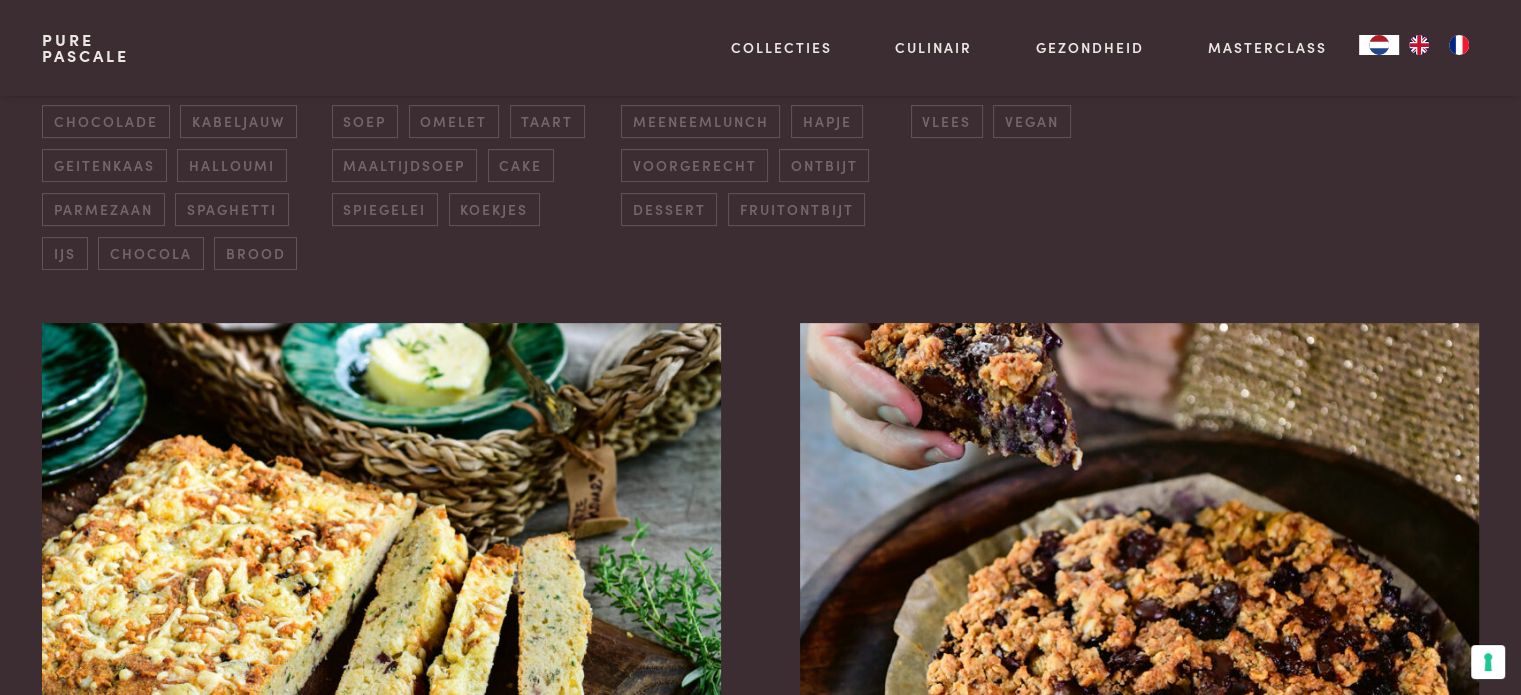 click on "Pure
Pascale
Collecties
Kitchenware   Tableware   Bathroom   Interior   Inspiratie   Alles van Collecties     Collecties
Culinair
Boeken   Vertalingen   Recepten   Weekmenu's   Alles van Culinair     Culinair
Gezondheid
Mijn kookstijl   Lowcarb   Interviews met deskundigen   Blog   Begeleiding   Alles van Gezondheid     Gezondheid
Masterclass
Collecties
Kitchenware   Tableware   Bathroom   Interior   Inspiratie
Culinair
Boeken   Vertalingen   Recepten   Weekmenu's
Gezondheid
Mijn kookstijl   Lowcarb   Interviews met deskundigen" at bounding box center (760, 3404) 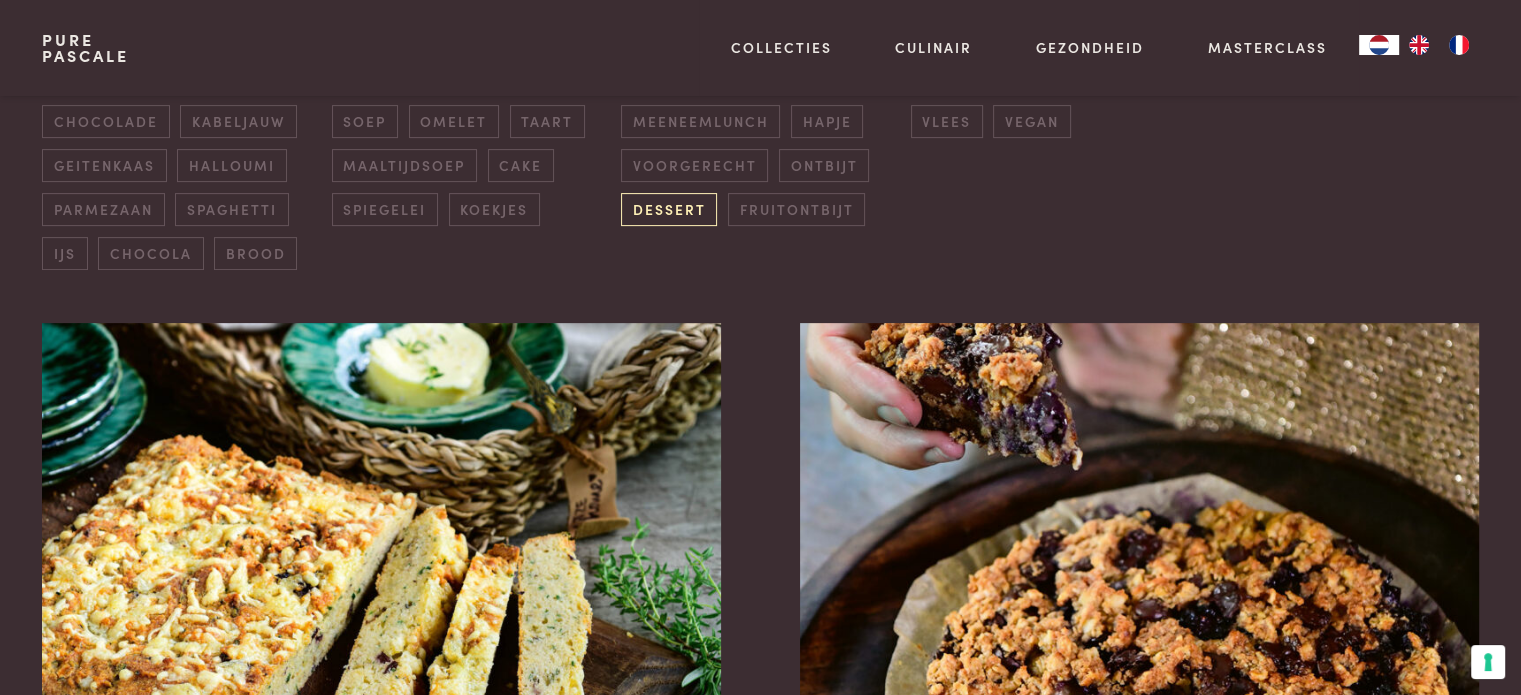 click on "dessert" at bounding box center [669, 209] 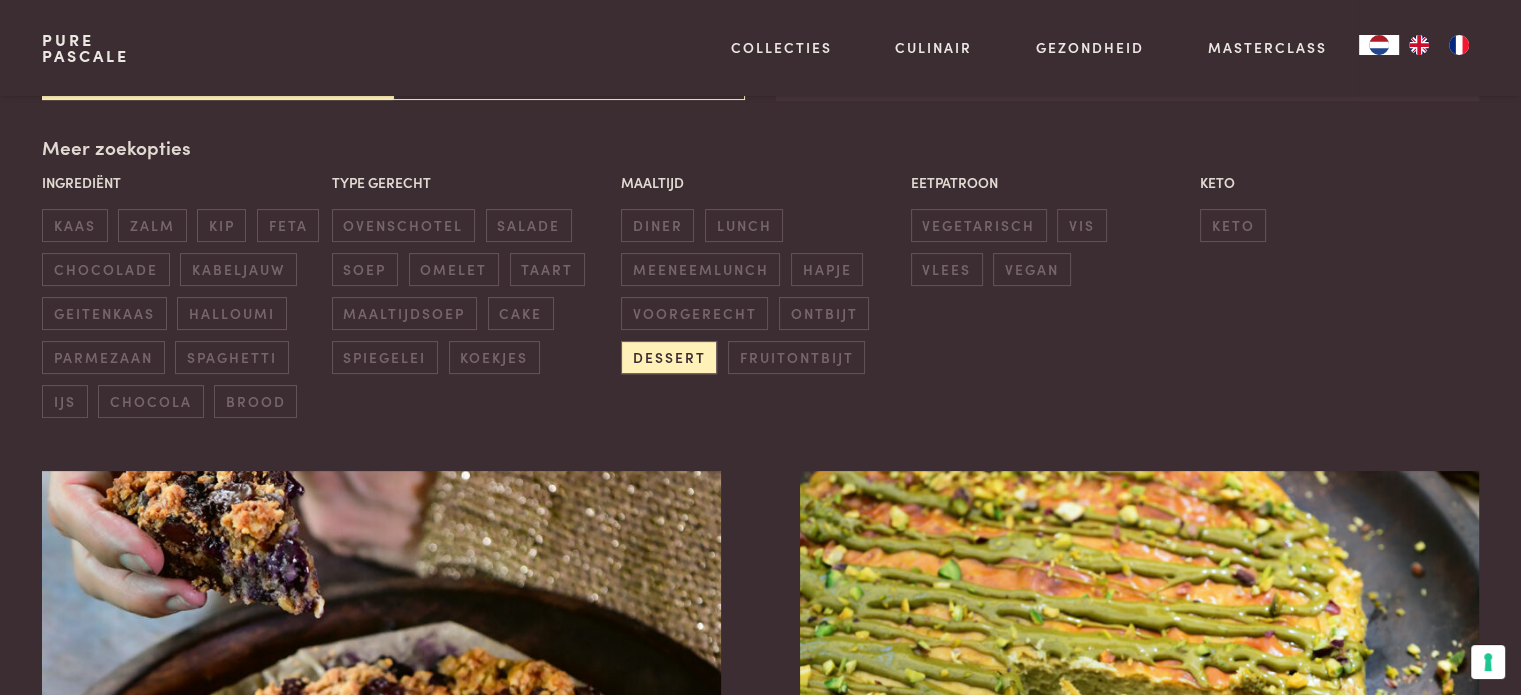 scroll, scrollTop: 459, scrollLeft: 0, axis: vertical 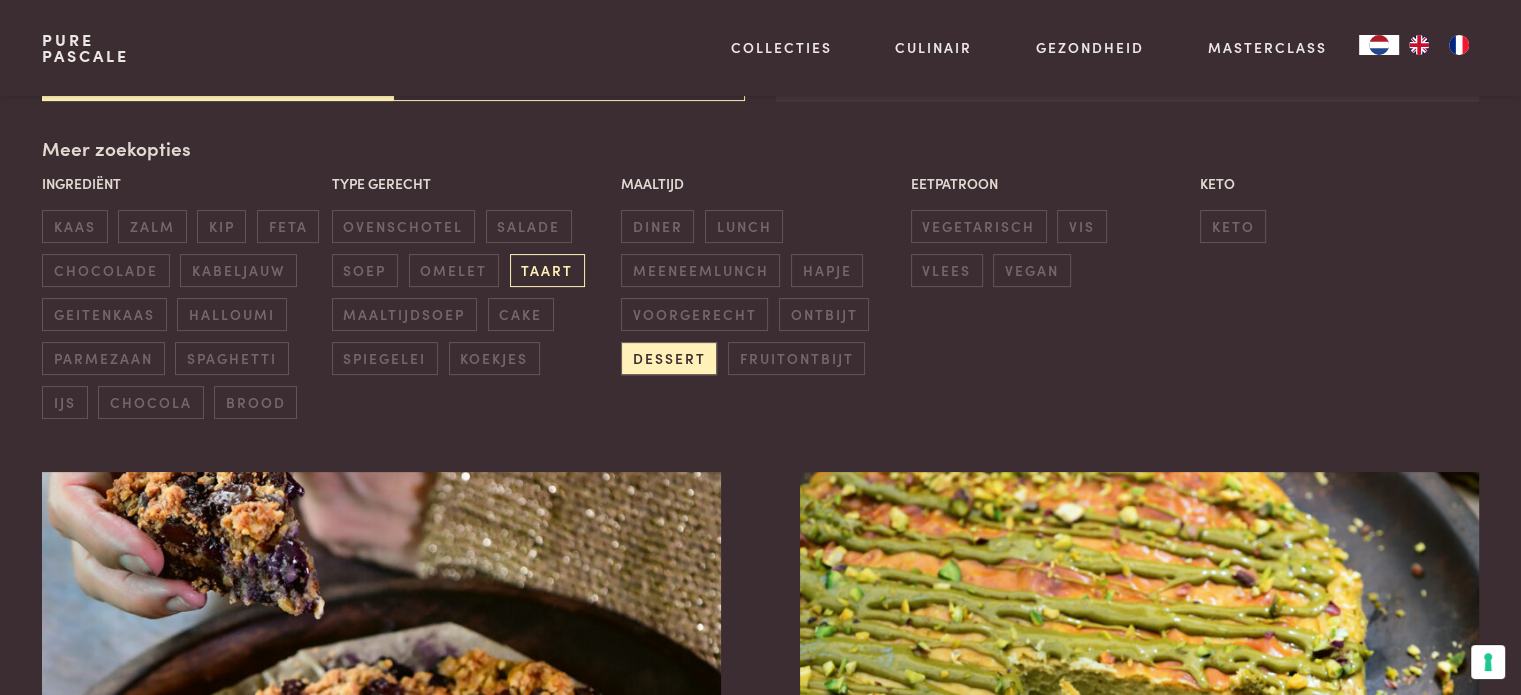 click on "taart" at bounding box center [547, 270] 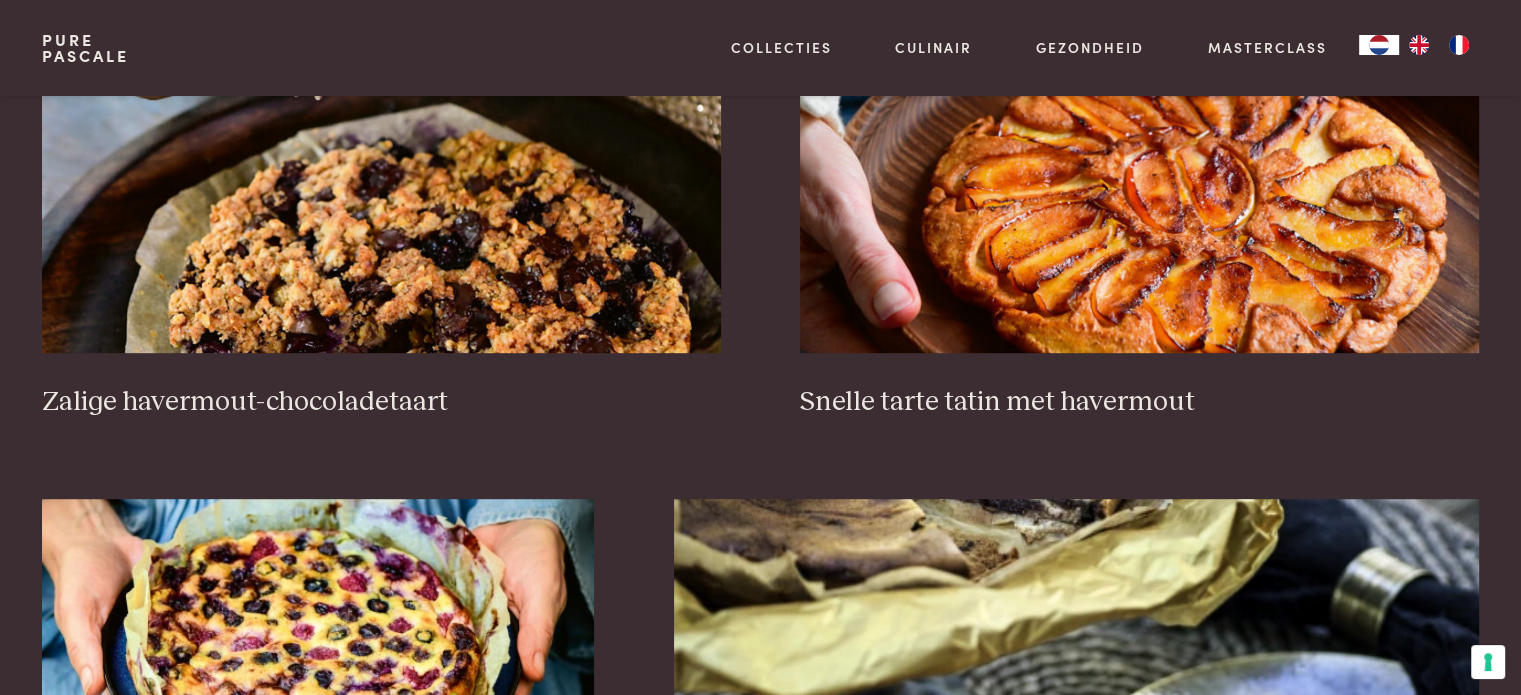 scroll, scrollTop: 970, scrollLeft: 0, axis: vertical 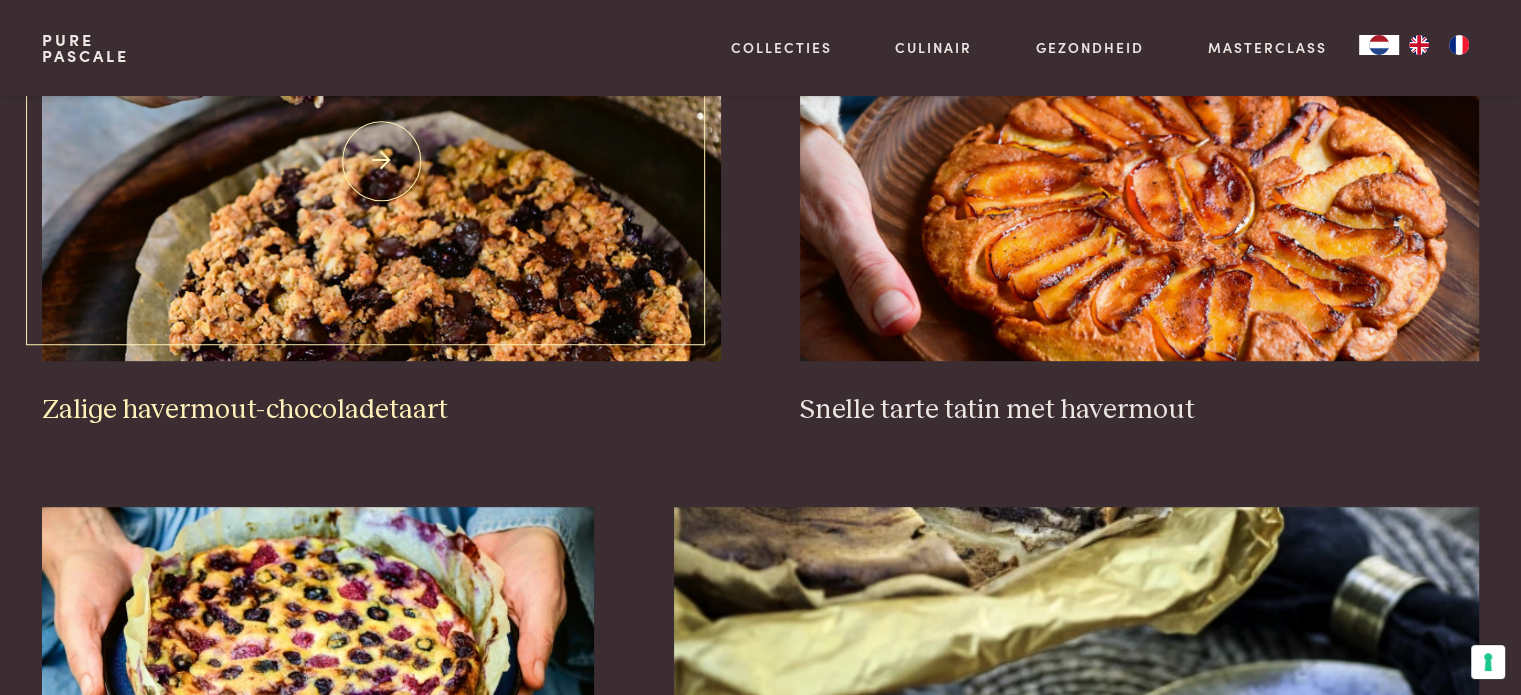 click at bounding box center [381, 161] 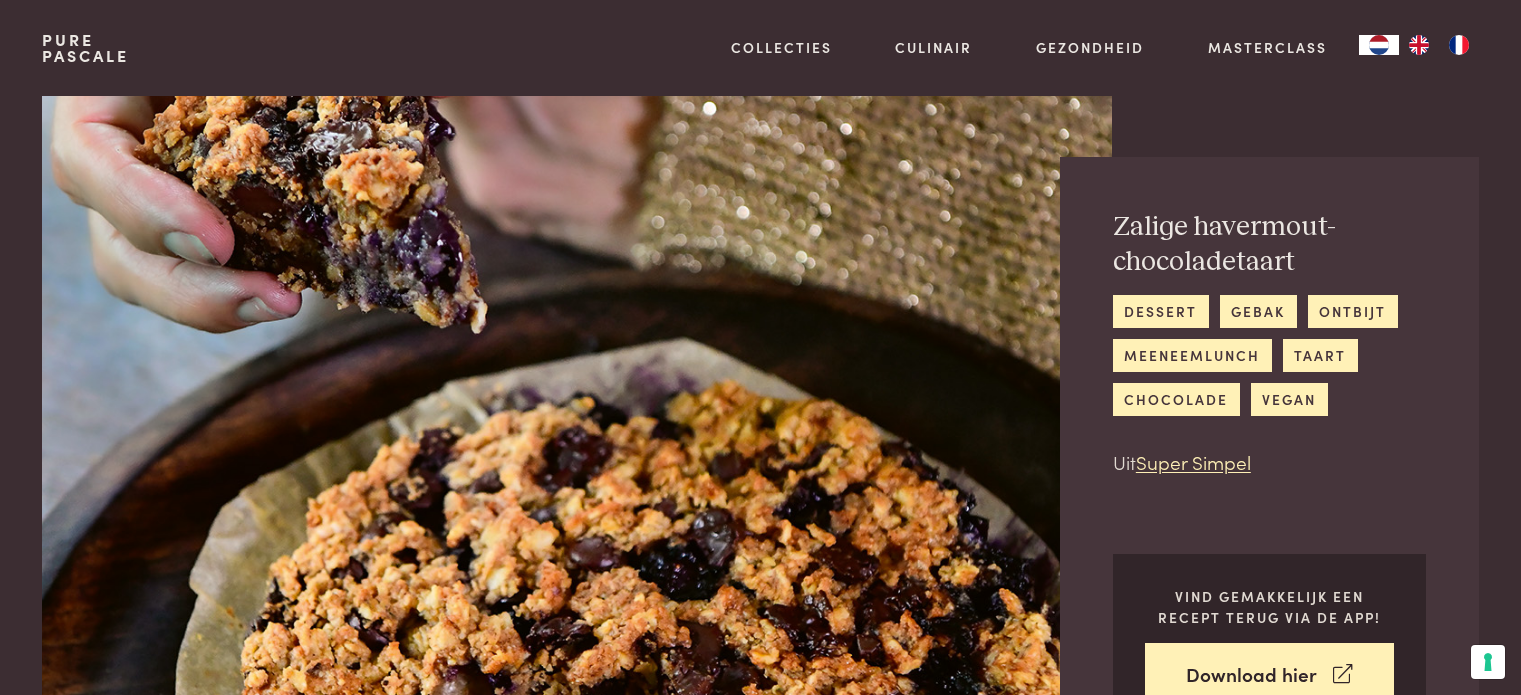 scroll, scrollTop: 0, scrollLeft: 0, axis: both 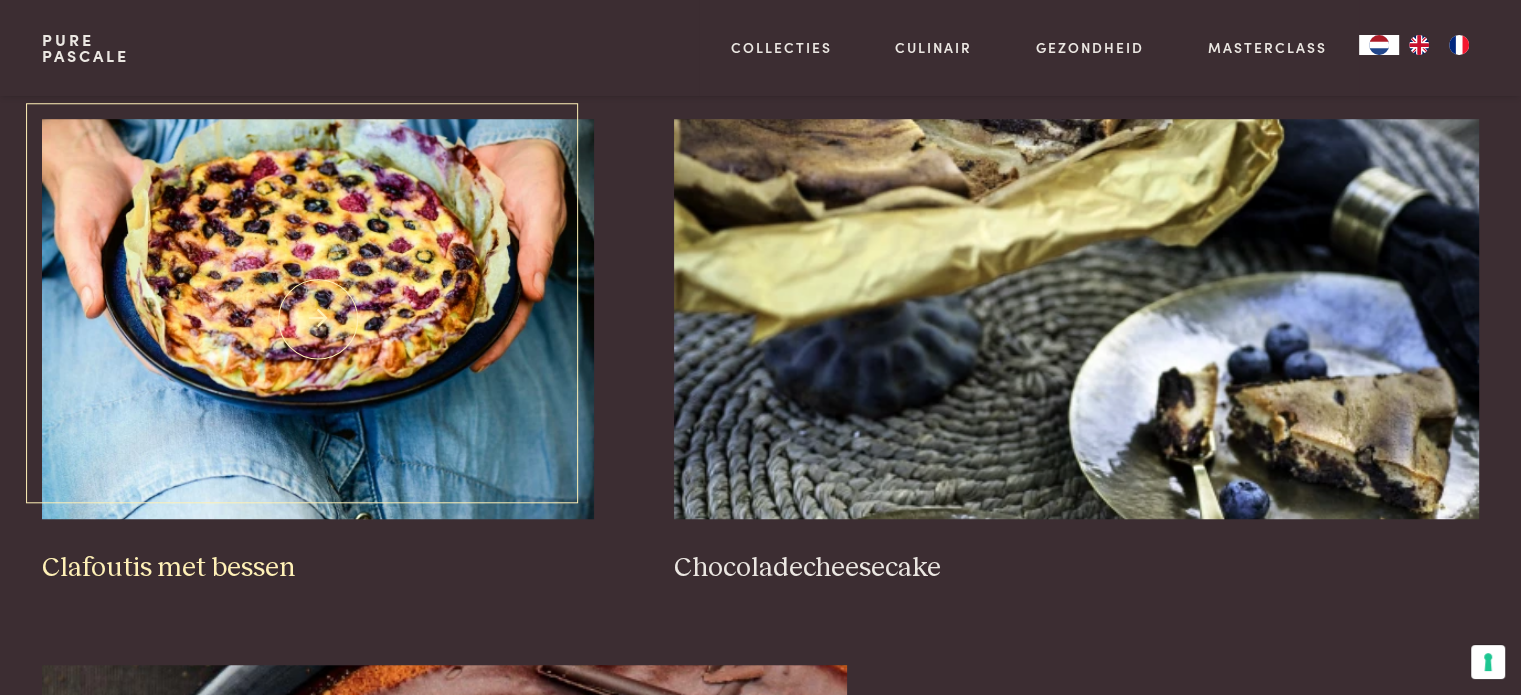 click at bounding box center (318, 319) 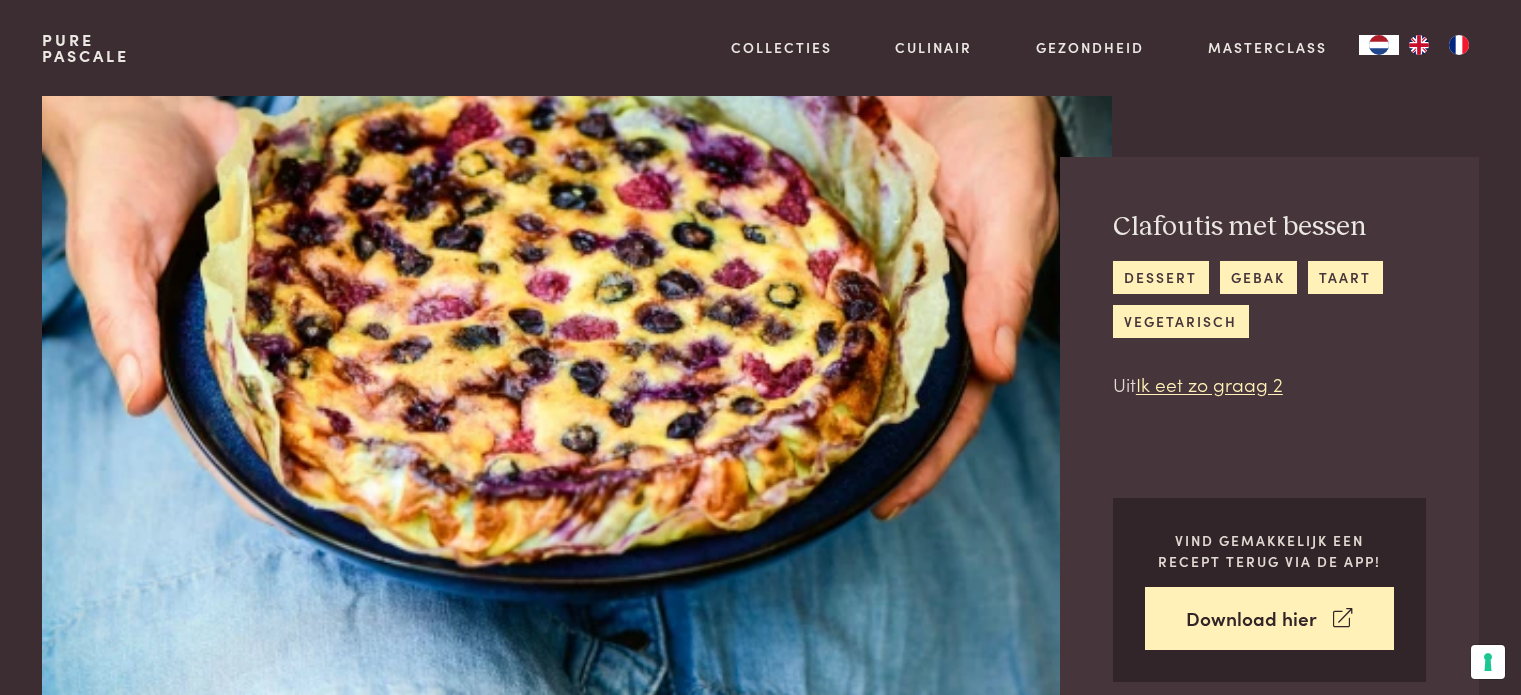 scroll, scrollTop: 0, scrollLeft: 0, axis: both 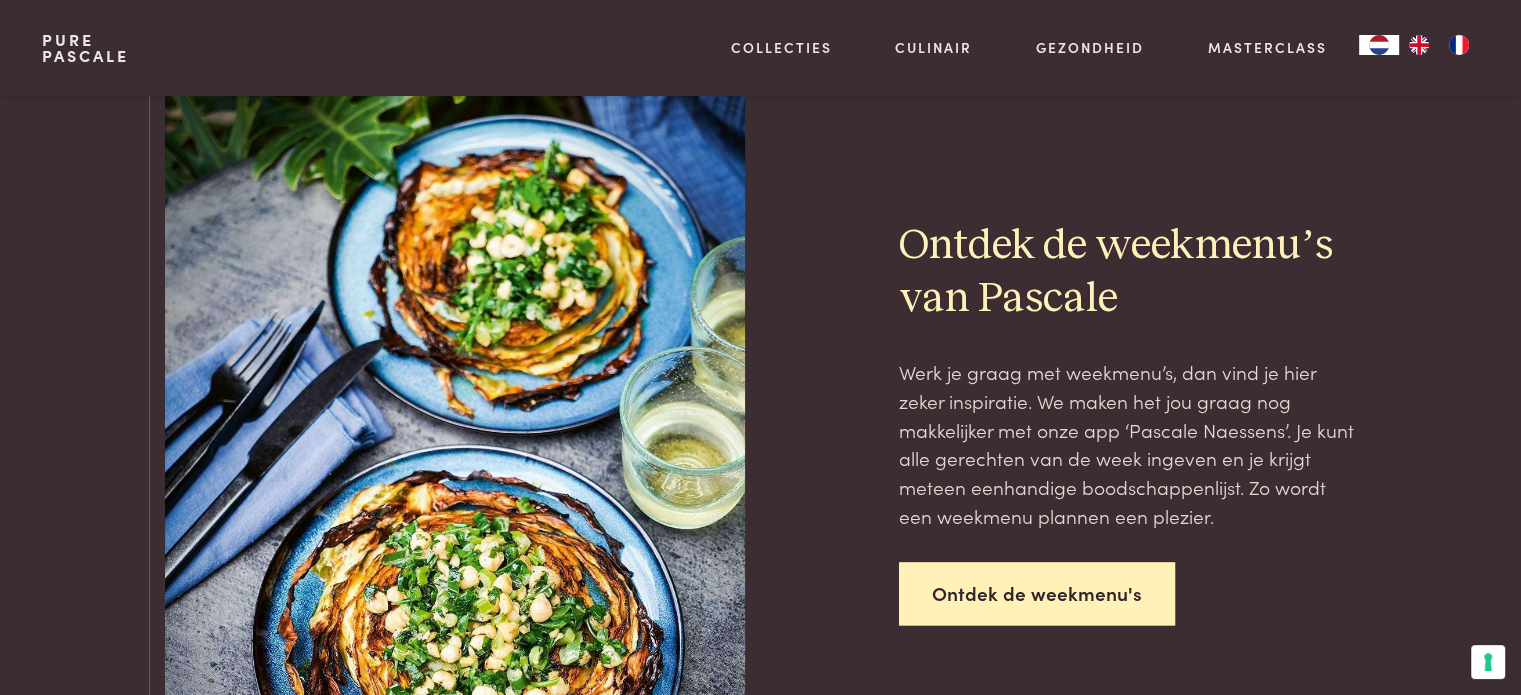 click on "Ontdek de weekmenu's" at bounding box center [1037, 593] 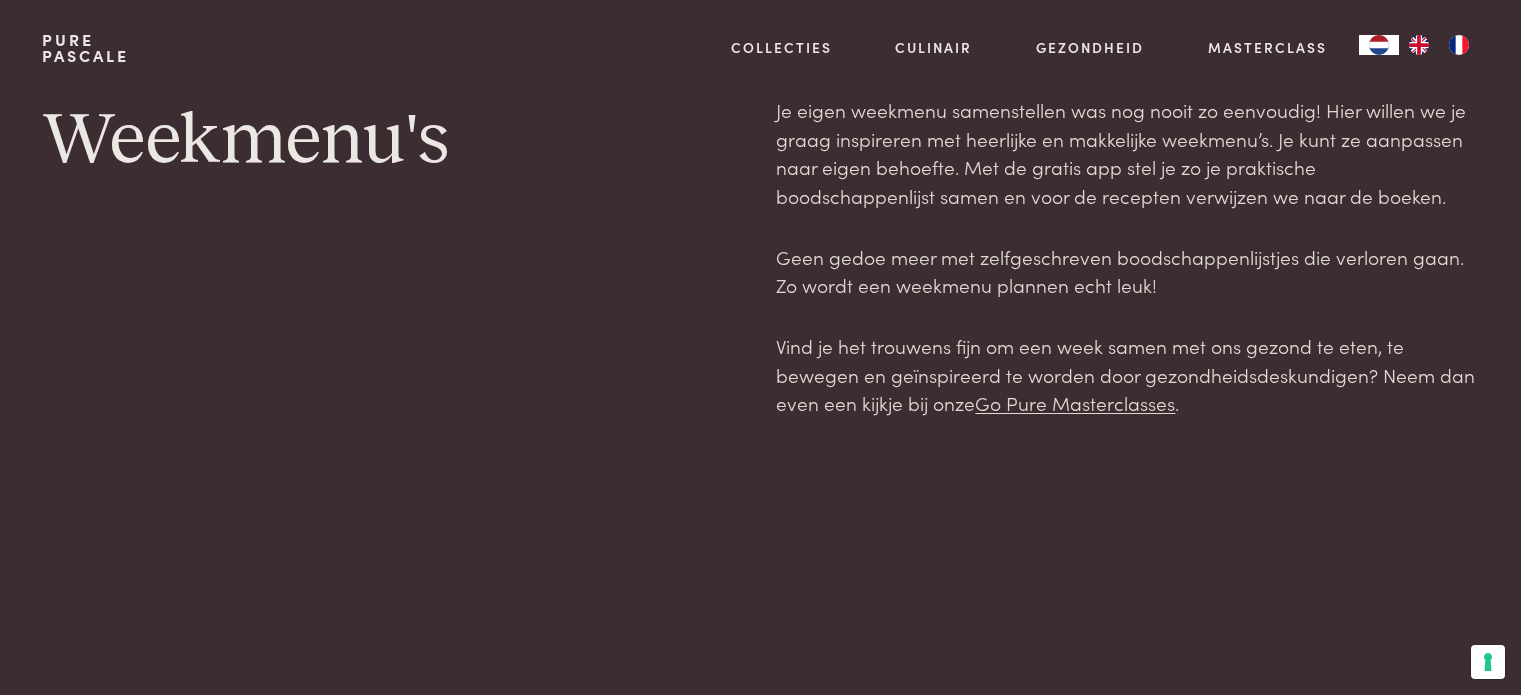 scroll, scrollTop: 0, scrollLeft: 0, axis: both 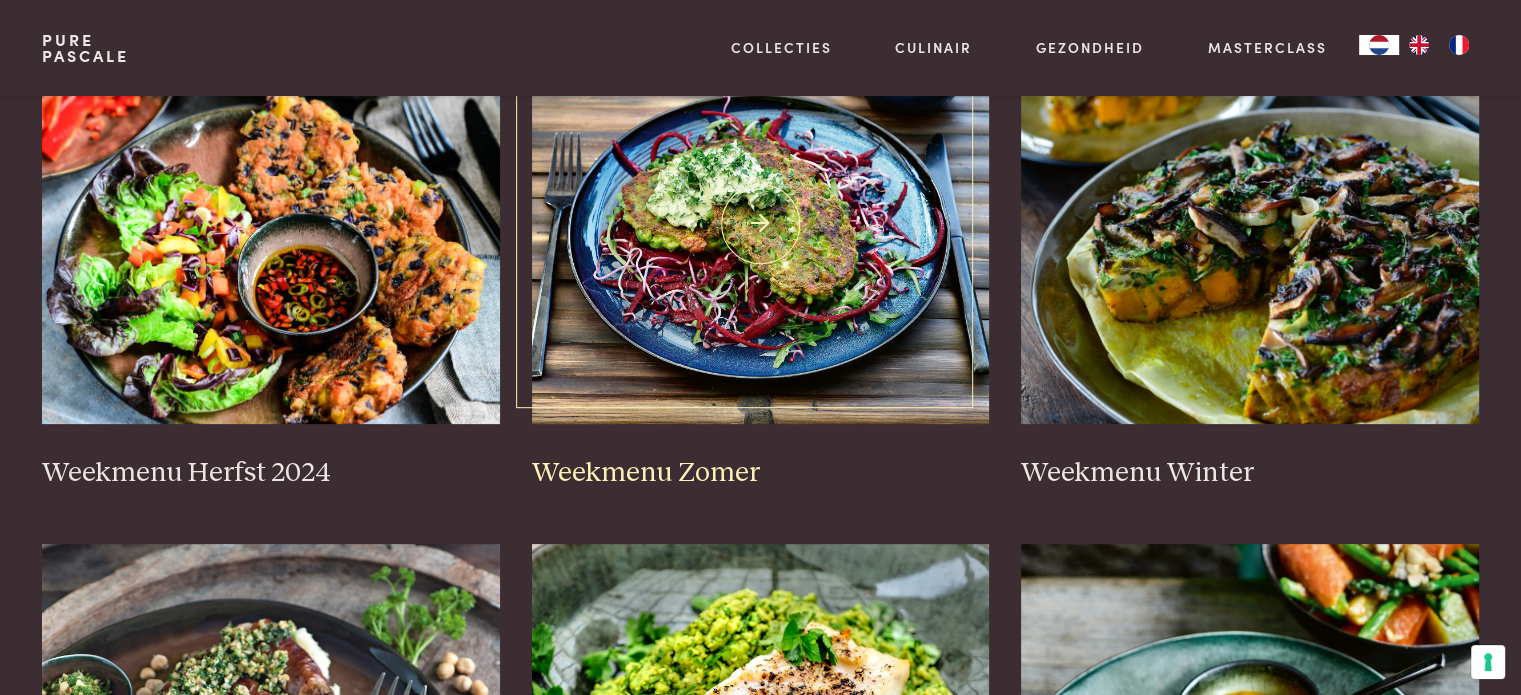 click at bounding box center (761, 224) 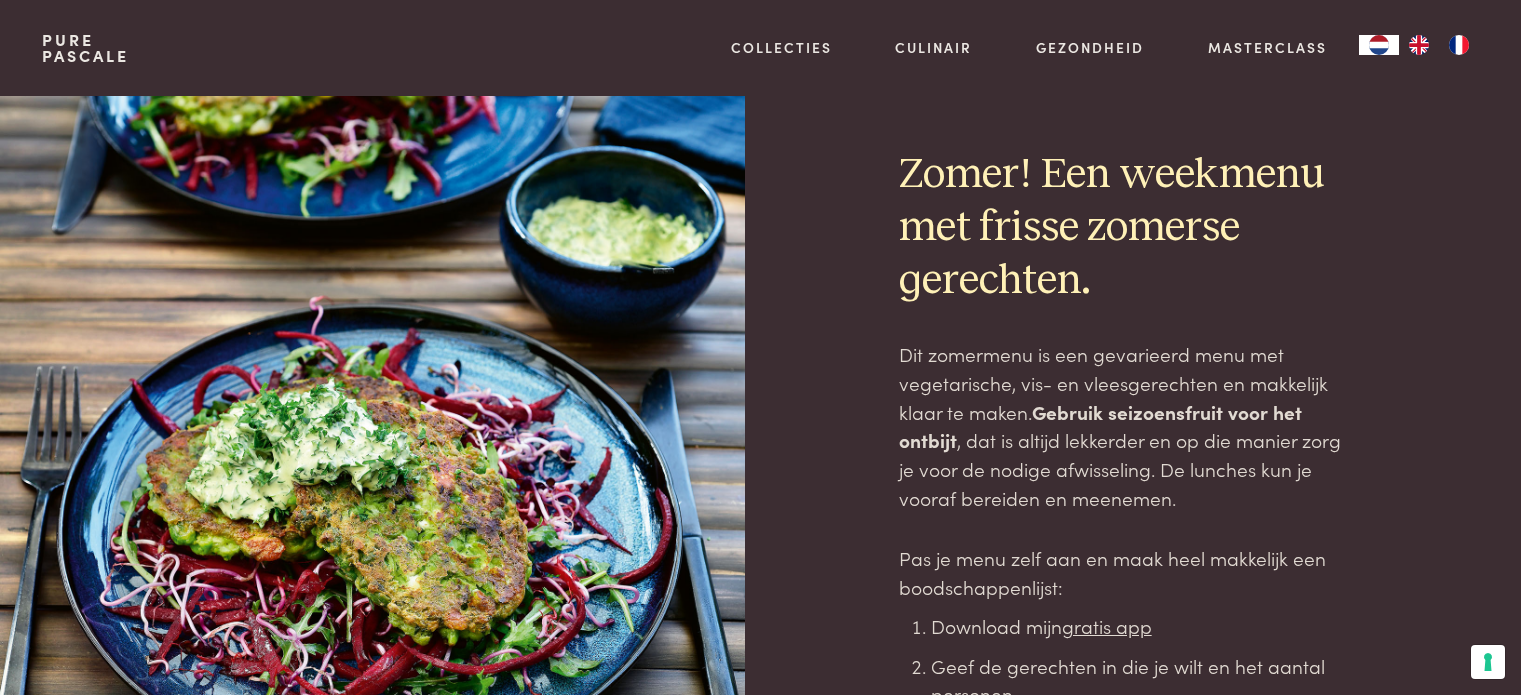 scroll, scrollTop: 0, scrollLeft: 0, axis: both 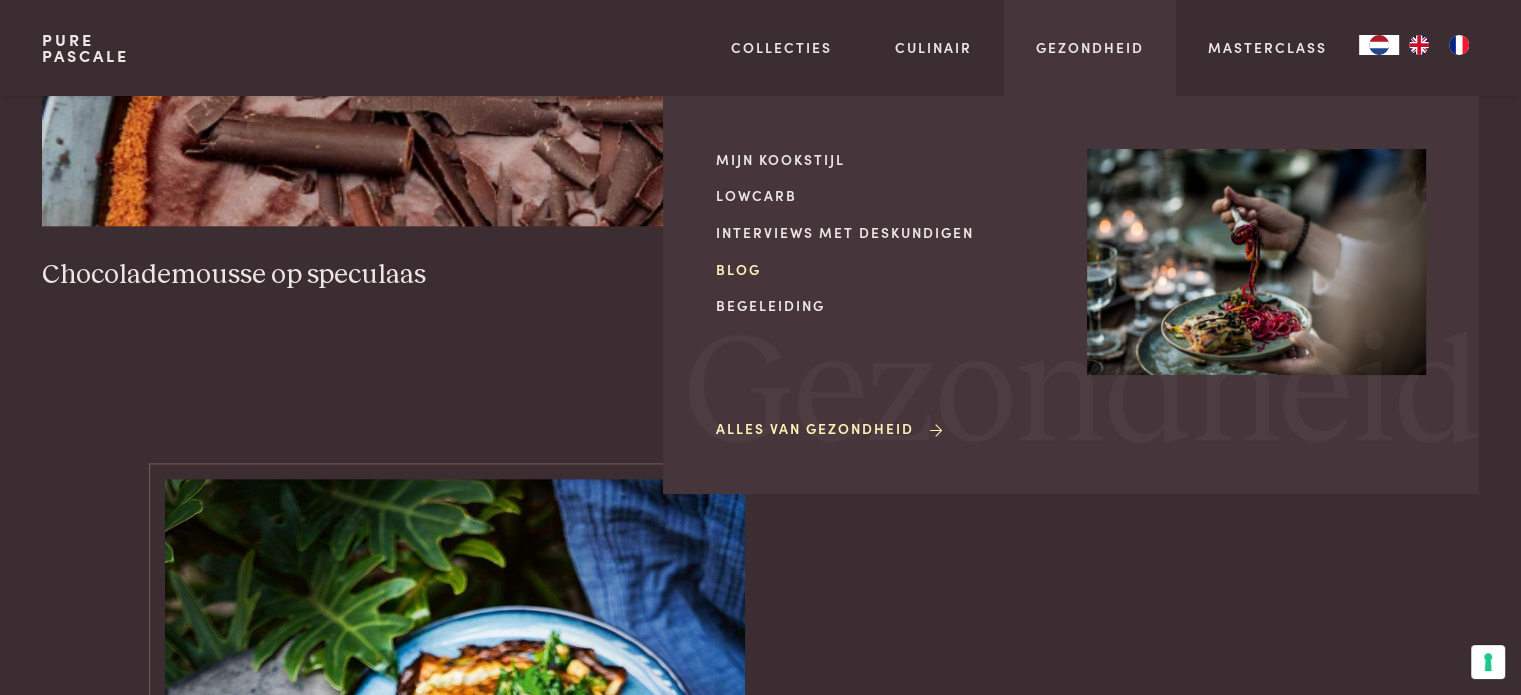 click on "Blog" at bounding box center (885, 269) 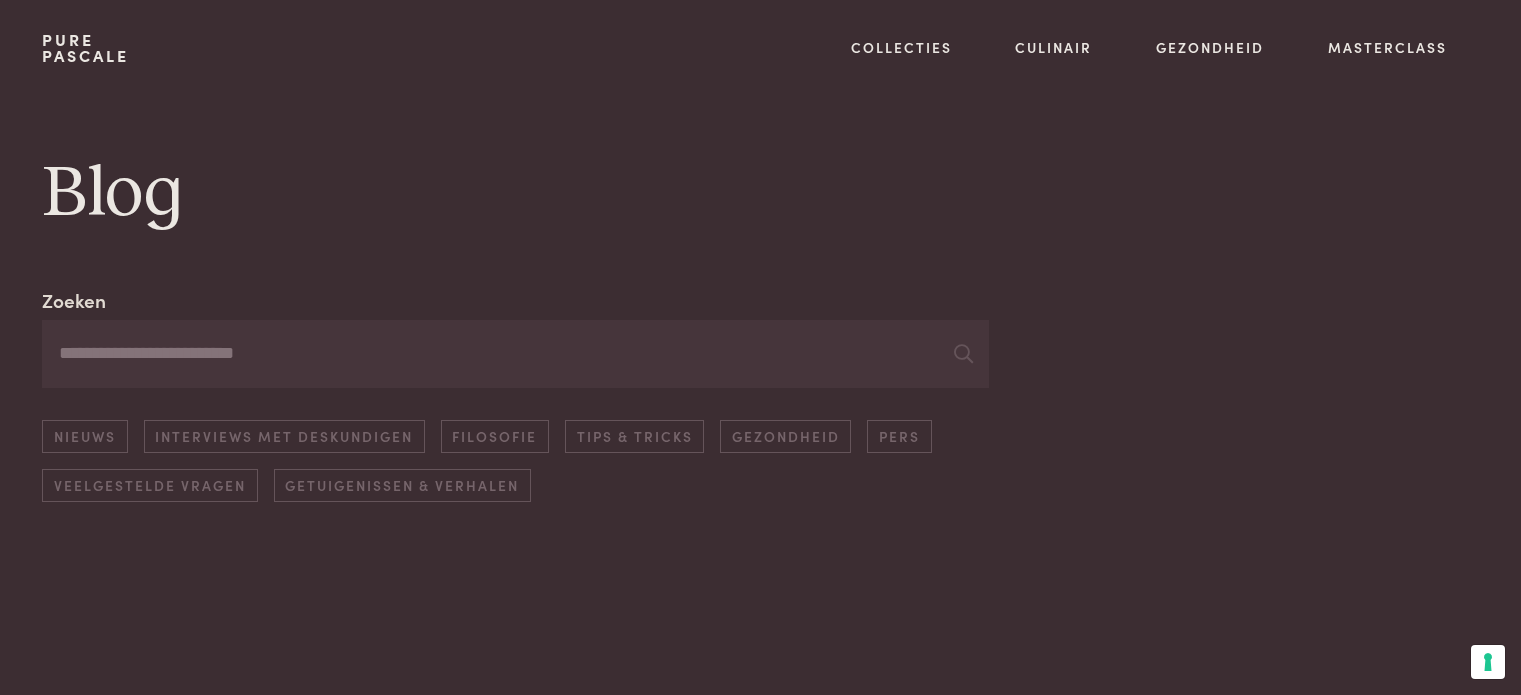 scroll, scrollTop: 0, scrollLeft: 0, axis: both 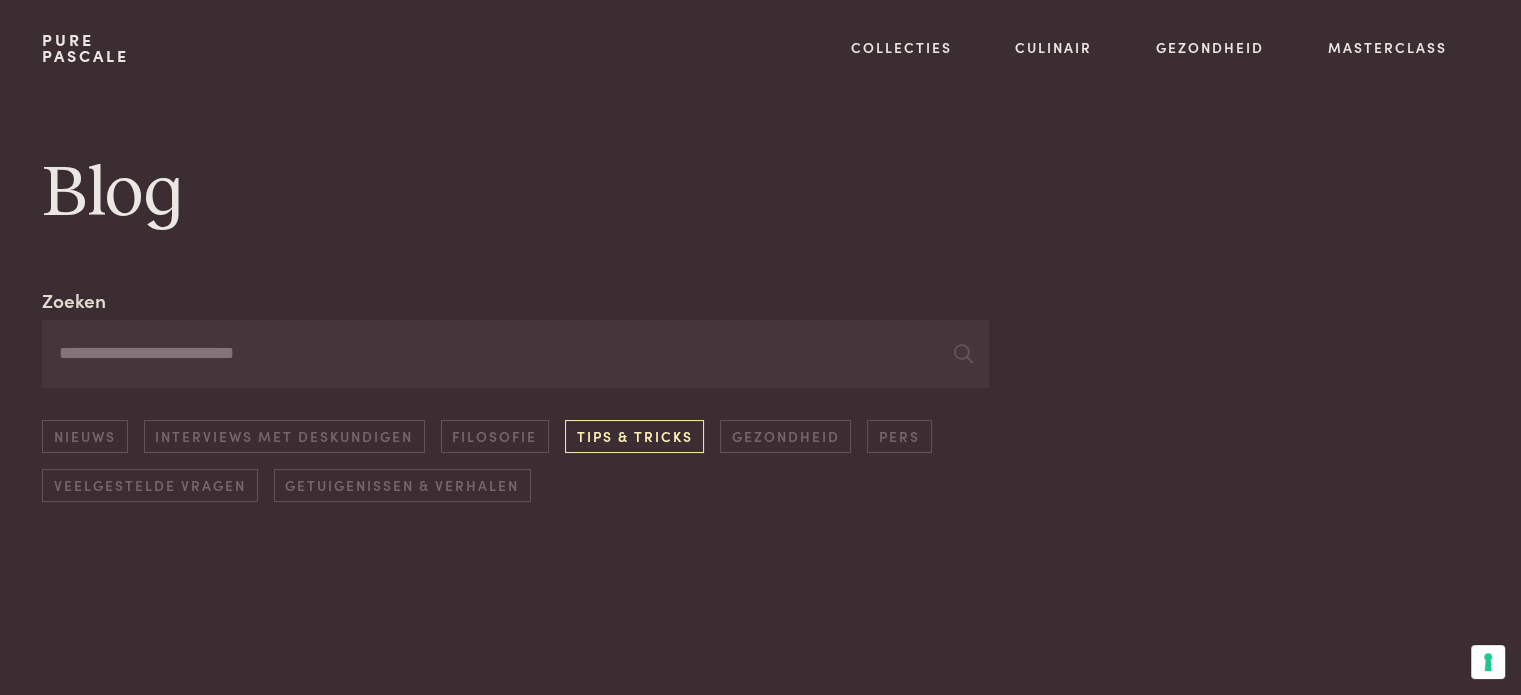 click on "Tips & Tricks" at bounding box center (634, 436) 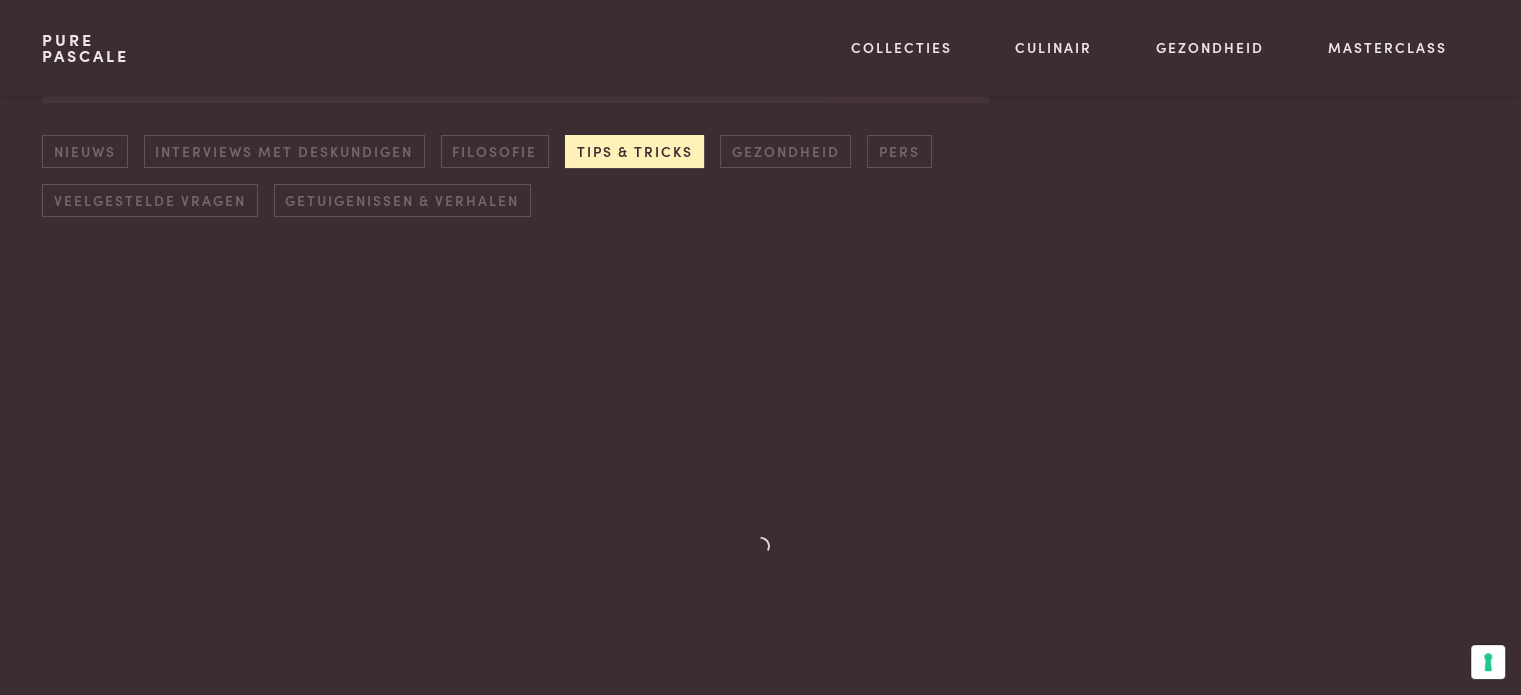 scroll, scrollTop: 286, scrollLeft: 0, axis: vertical 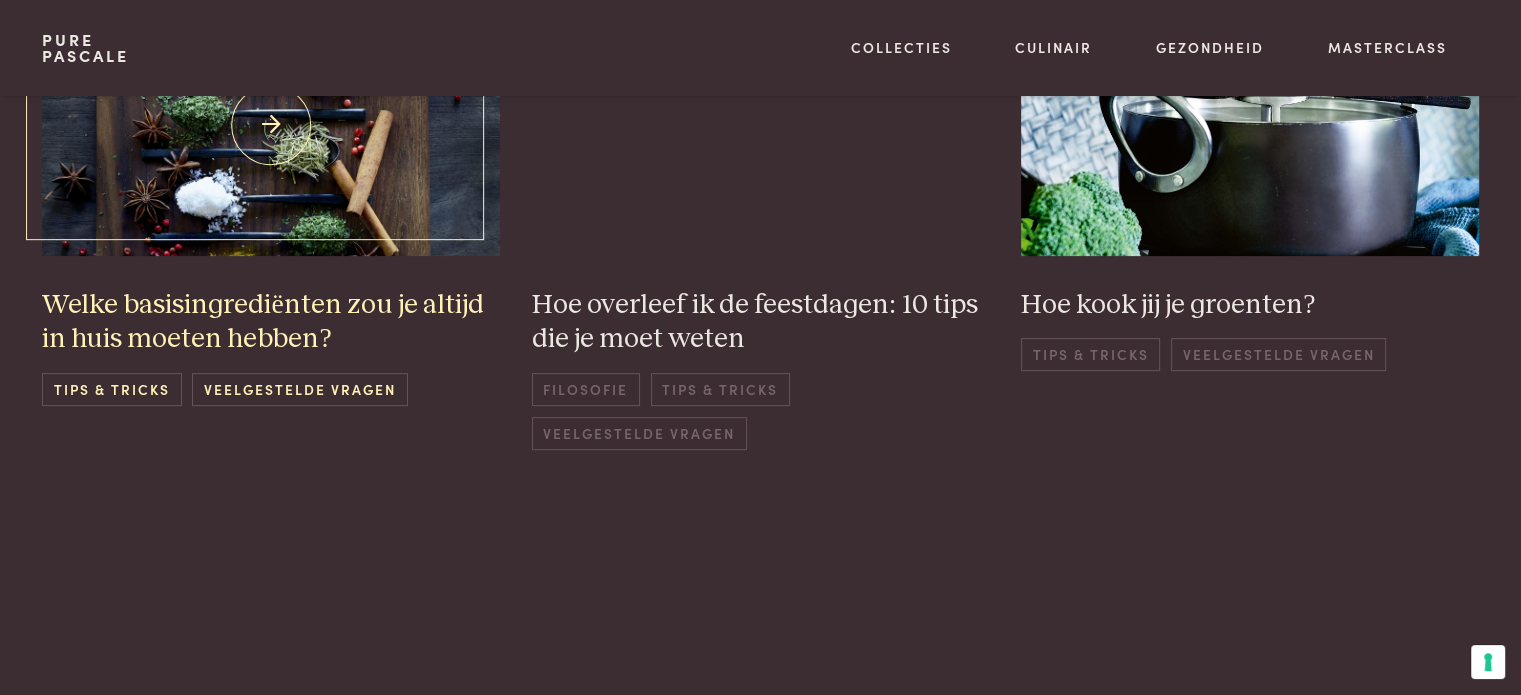 click on "Tips & Tricks" at bounding box center [111, 389] 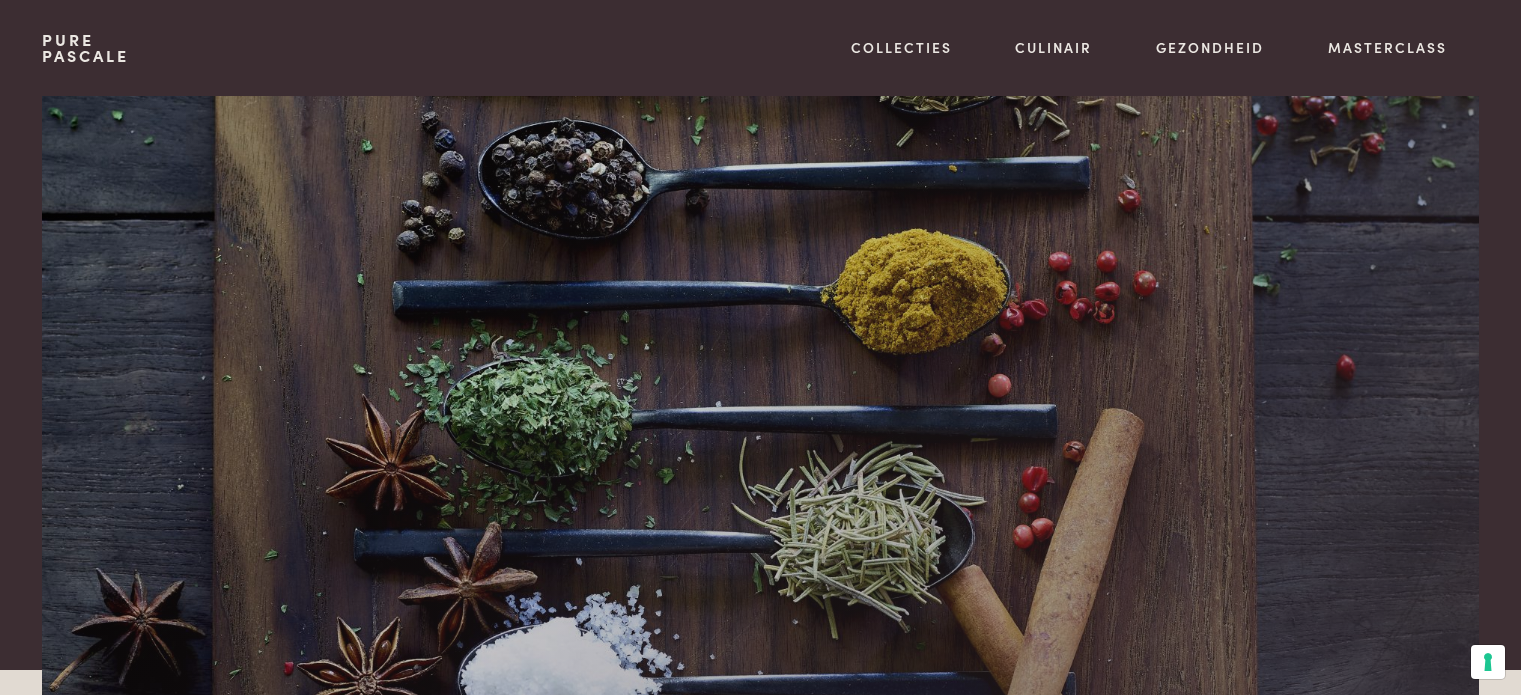 scroll, scrollTop: 0, scrollLeft: 0, axis: both 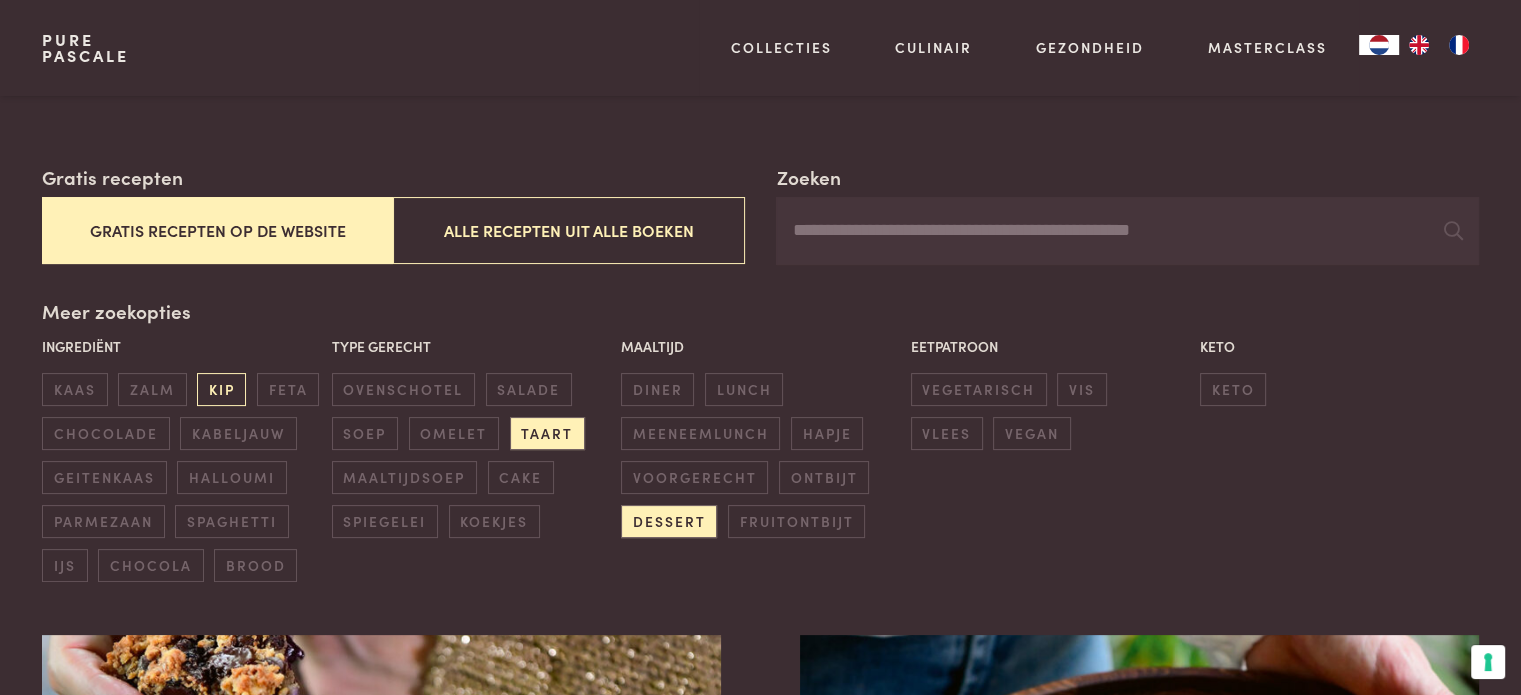 click on "kip" at bounding box center [221, 389] 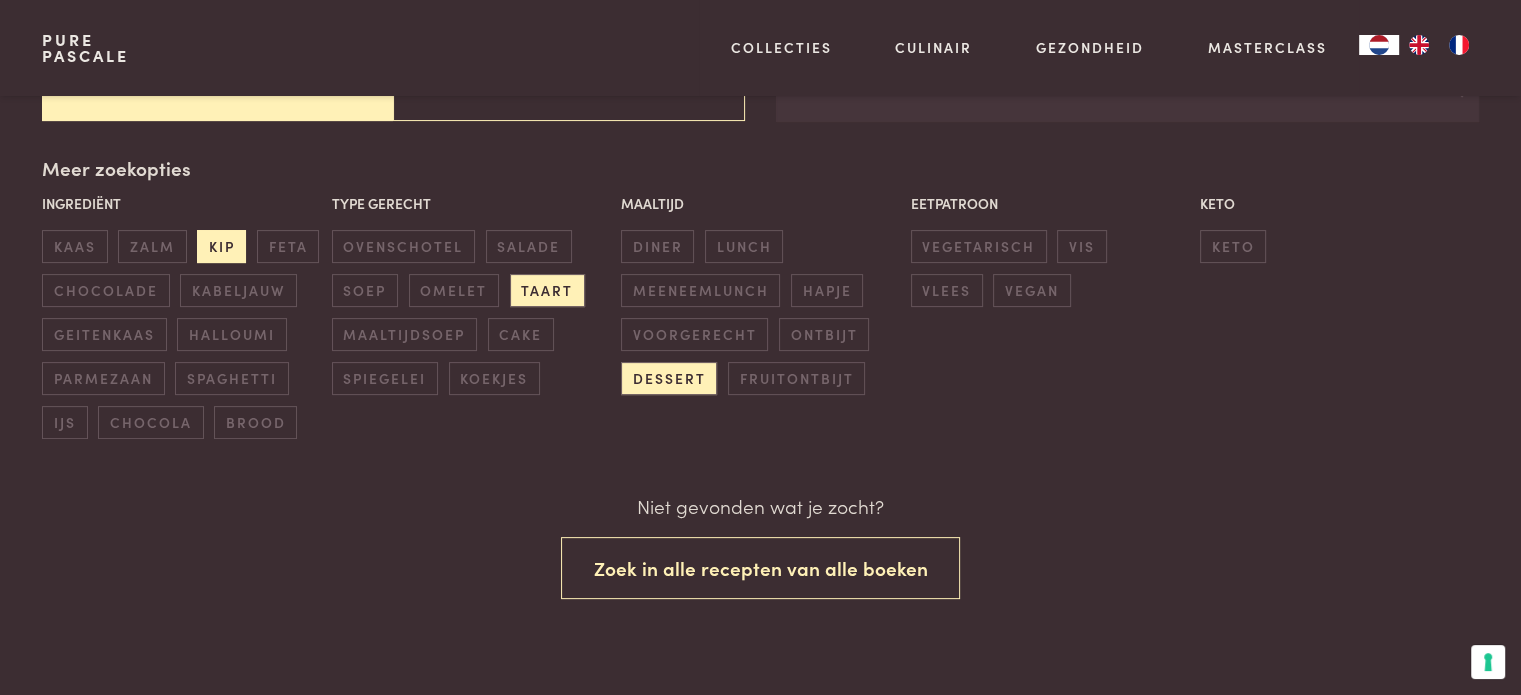 scroll, scrollTop: 440, scrollLeft: 0, axis: vertical 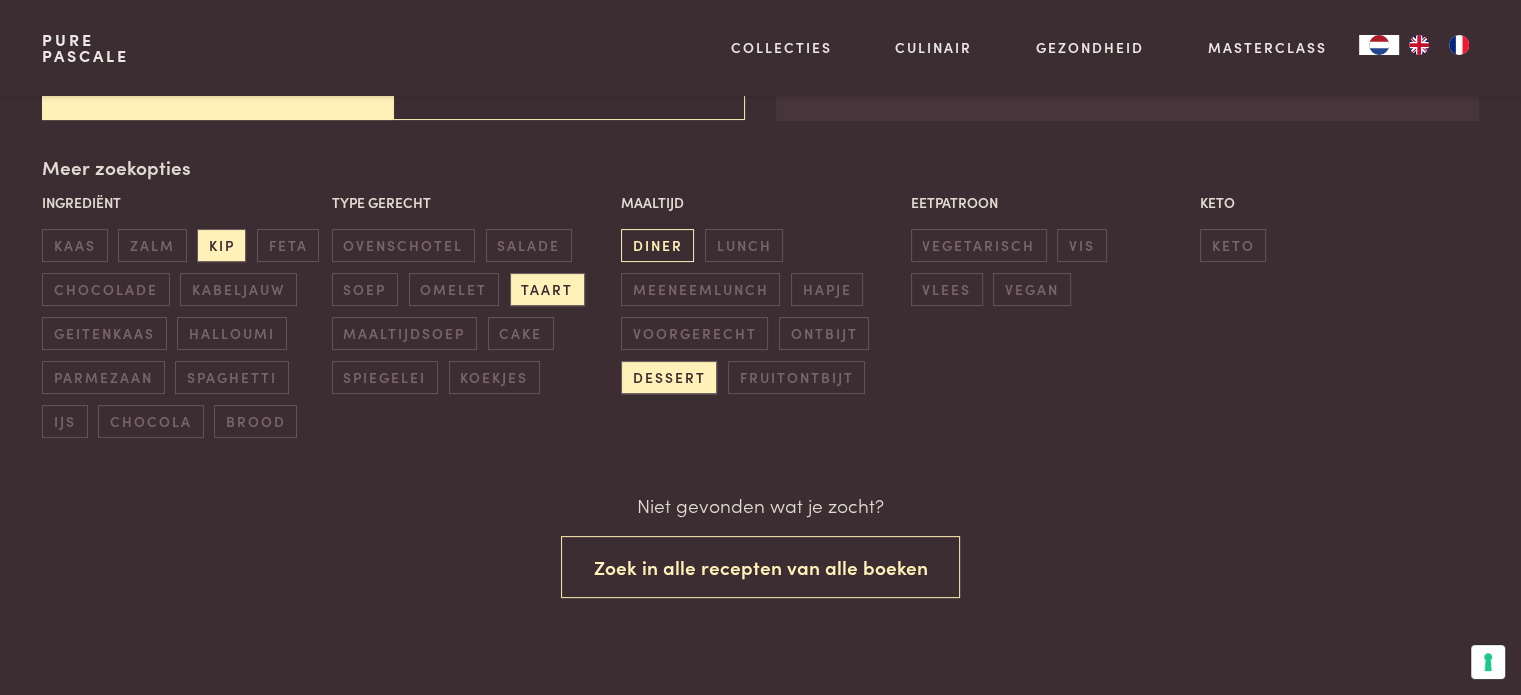 click on "diner" at bounding box center (657, 245) 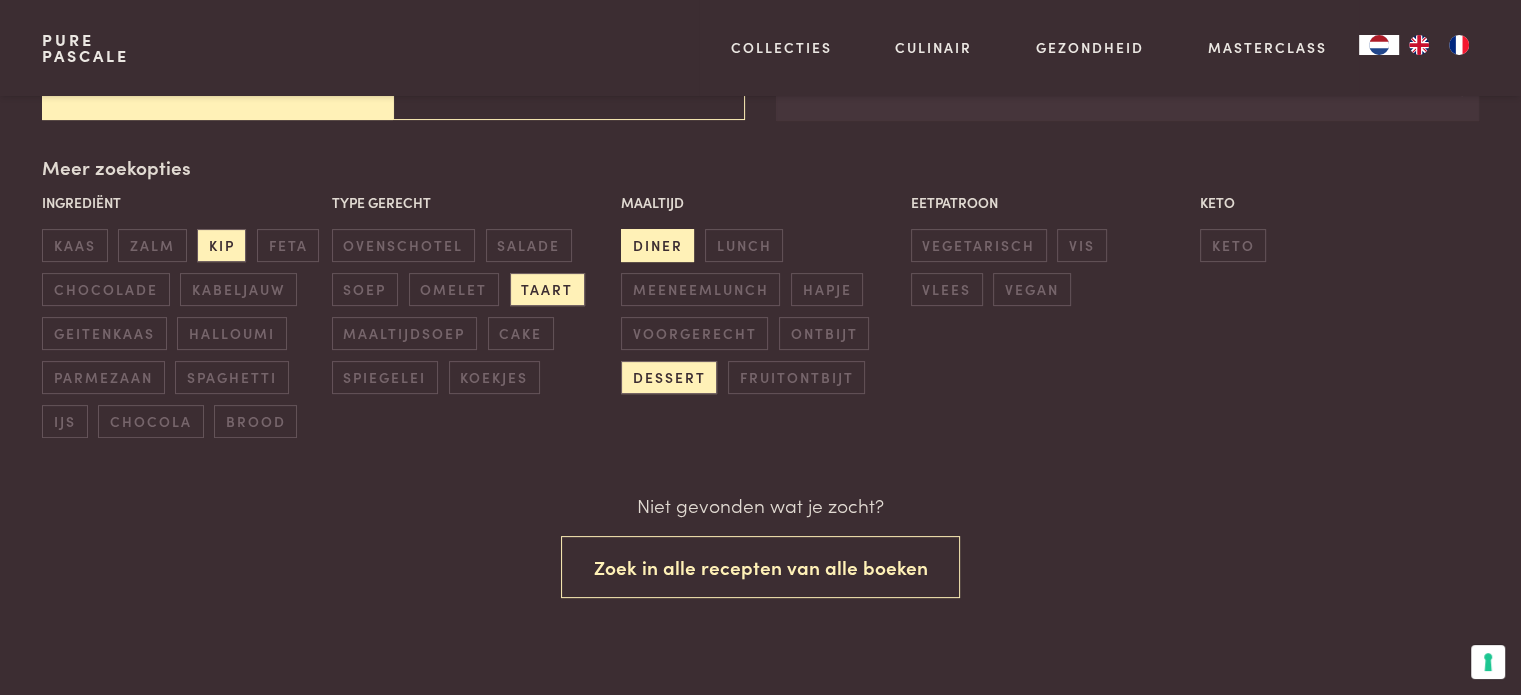 scroll, scrollTop: 440, scrollLeft: 0, axis: vertical 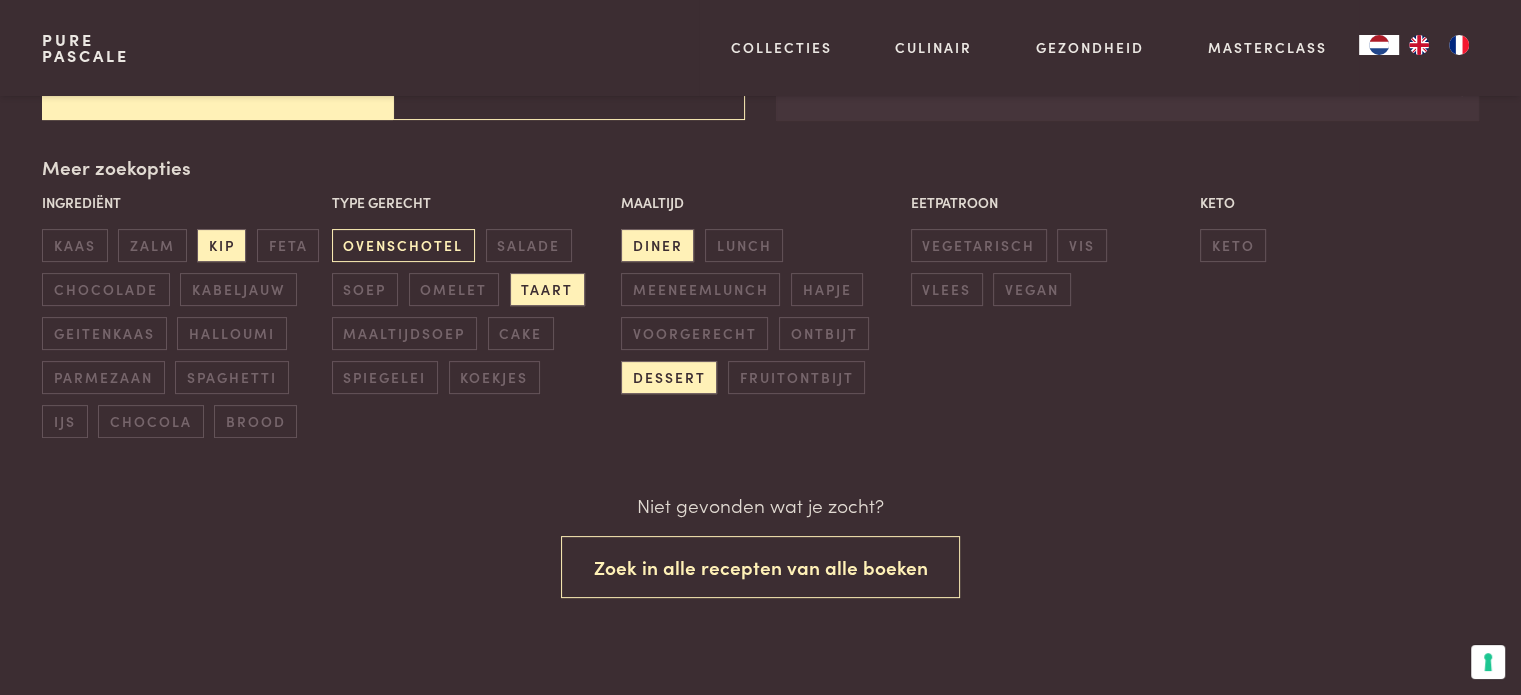 click on "ovenschotel" at bounding box center (403, 245) 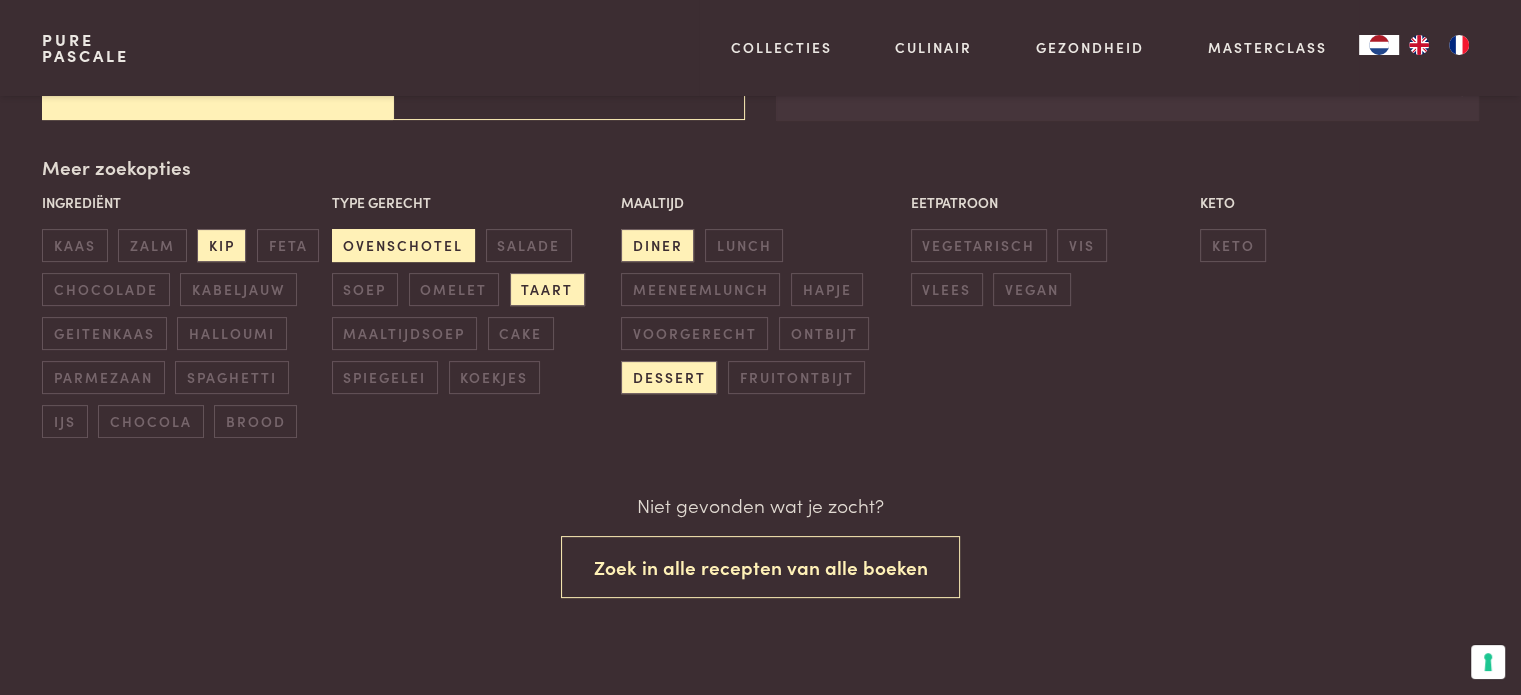 scroll, scrollTop: 440, scrollLeft: 0, axis: vertical 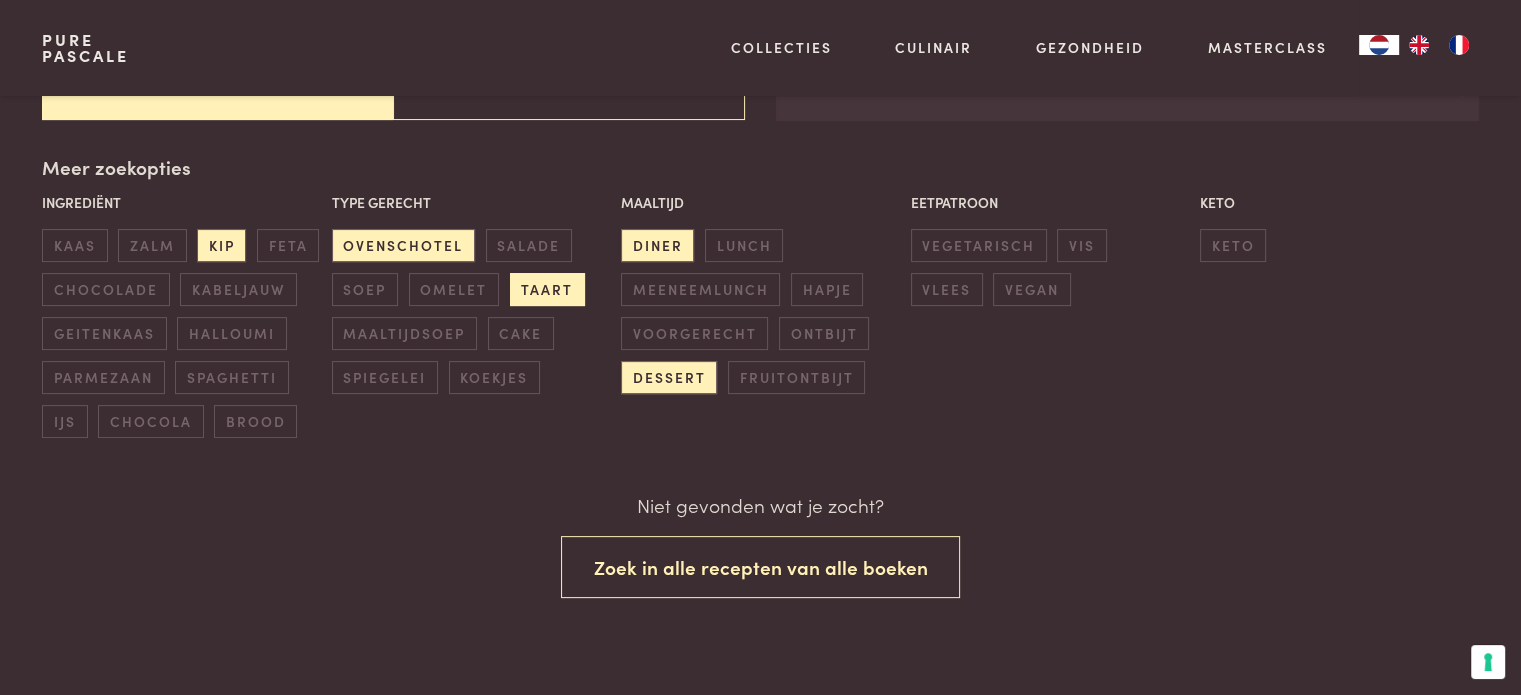 click on "taart" at bounding box center [547, 289] 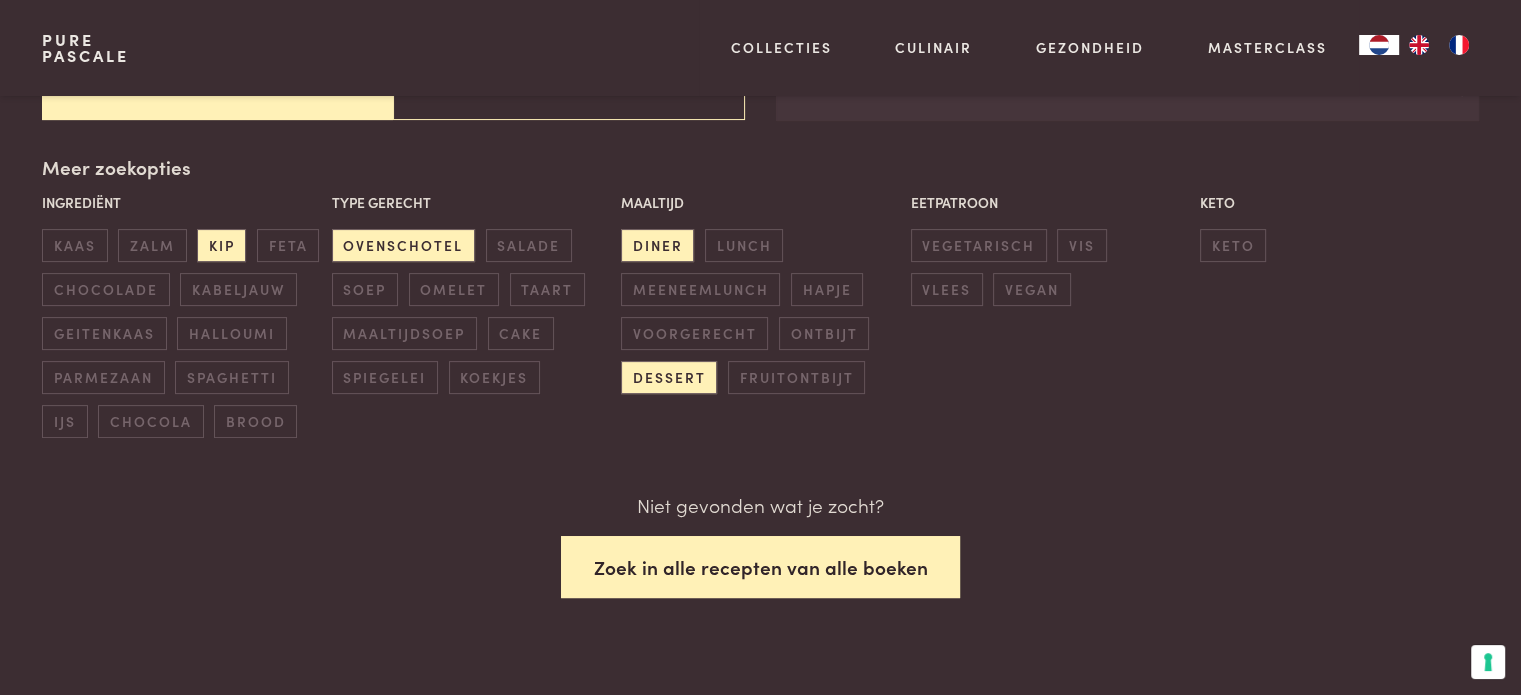 click on "Zoek in  alle recepten van alle boeken" at bounding box center [761, 567] 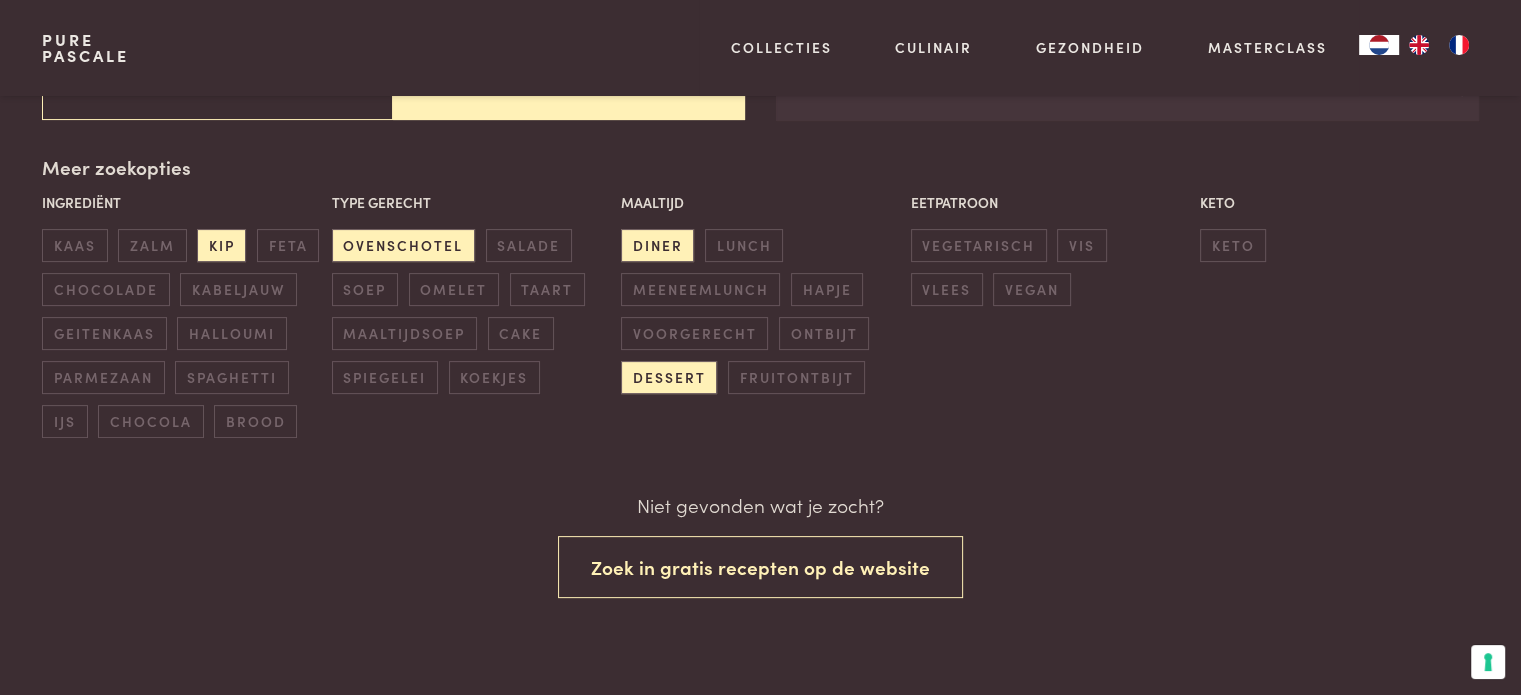 scroll, scrollTop: 440, scrollLeft: 0, axis: vertical 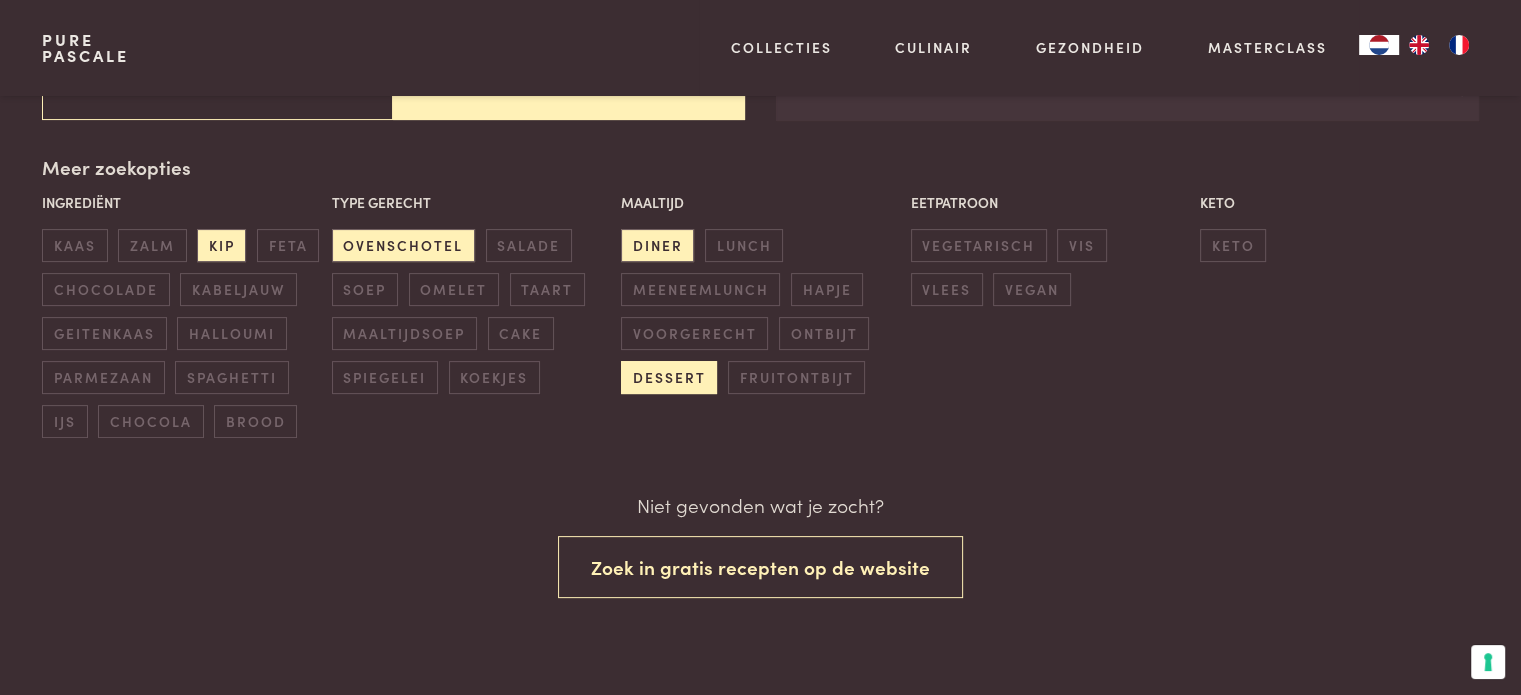click on "dessert" at bounding box center (669, 377) 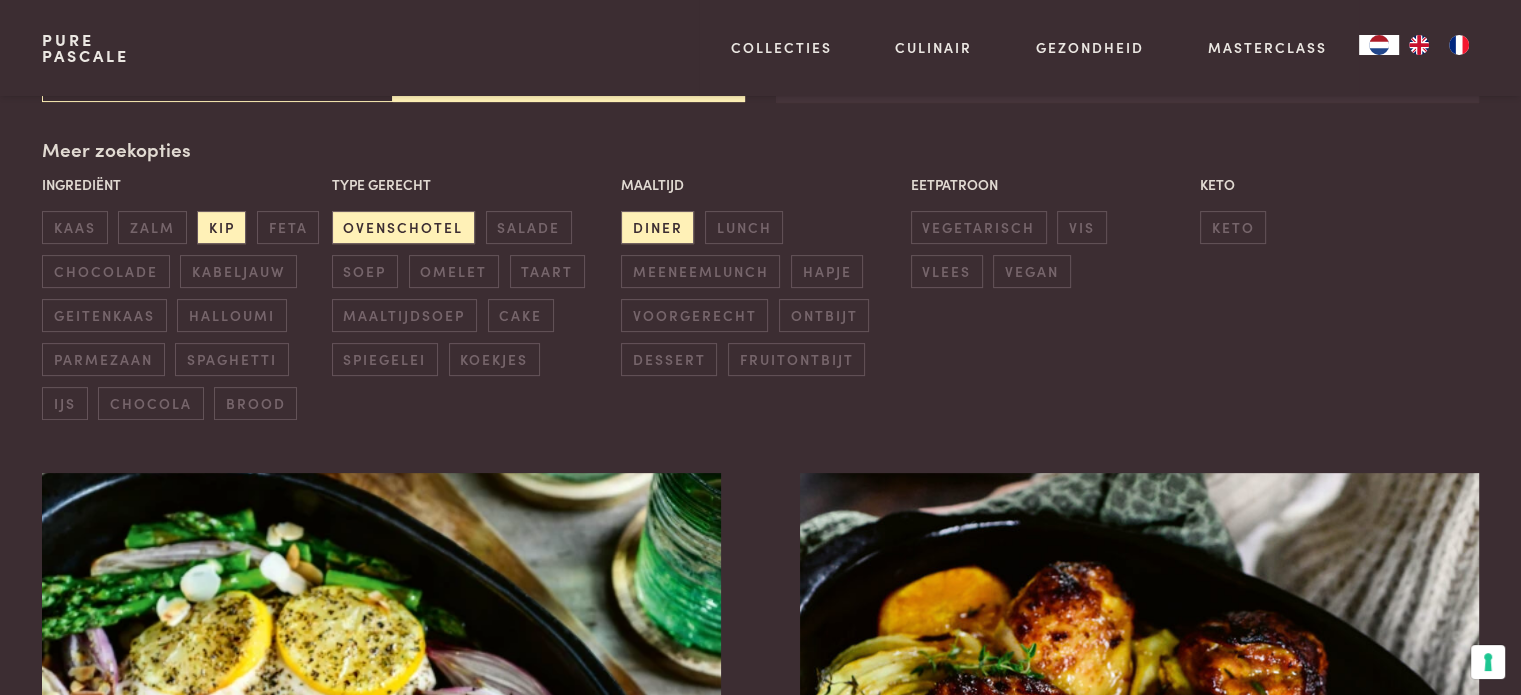 scroll, scrollTop: 459, scrollLeft: 0, axis: vertical 